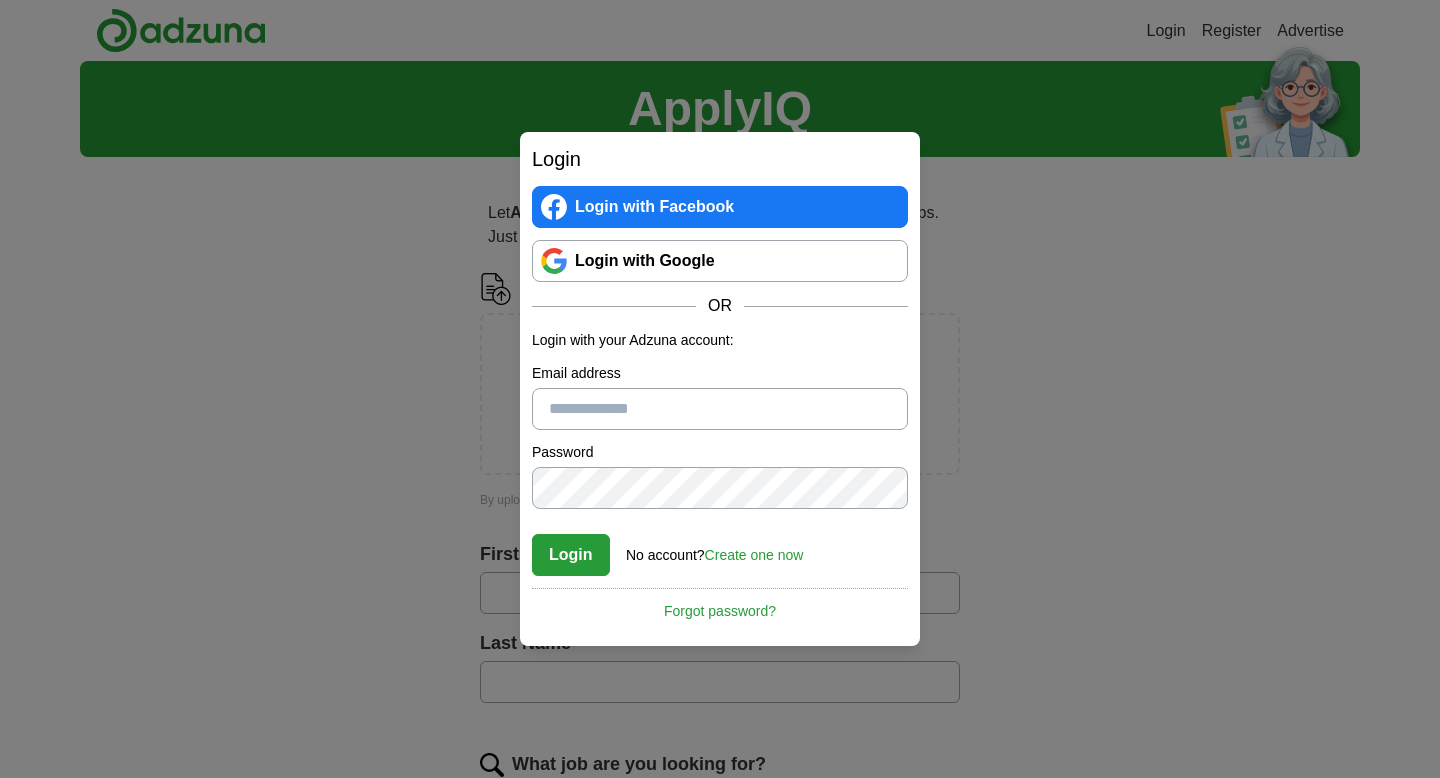 scroll, scrollTop: 0, scrollLeft: 0, axis: both 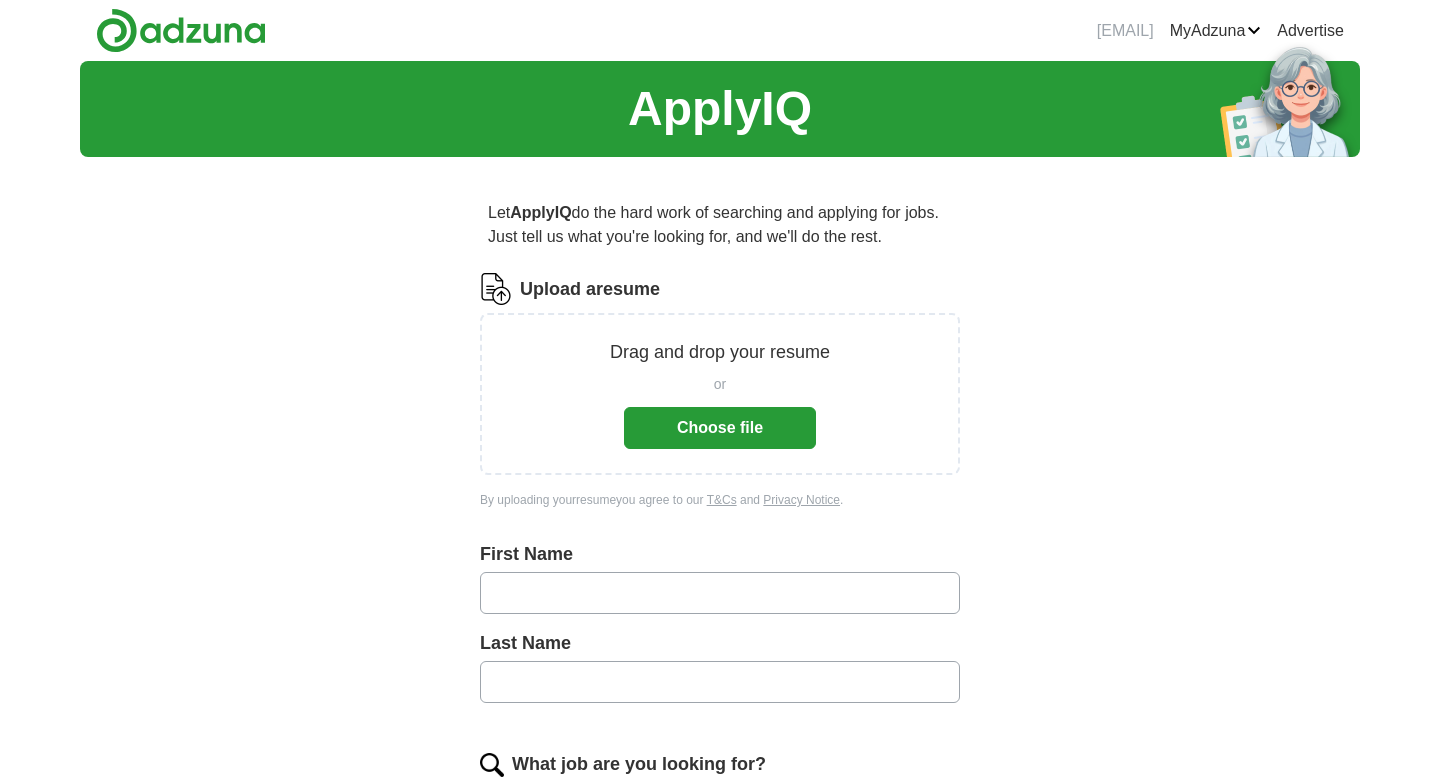 click on "Choose file" at bounding box center [720, 428] 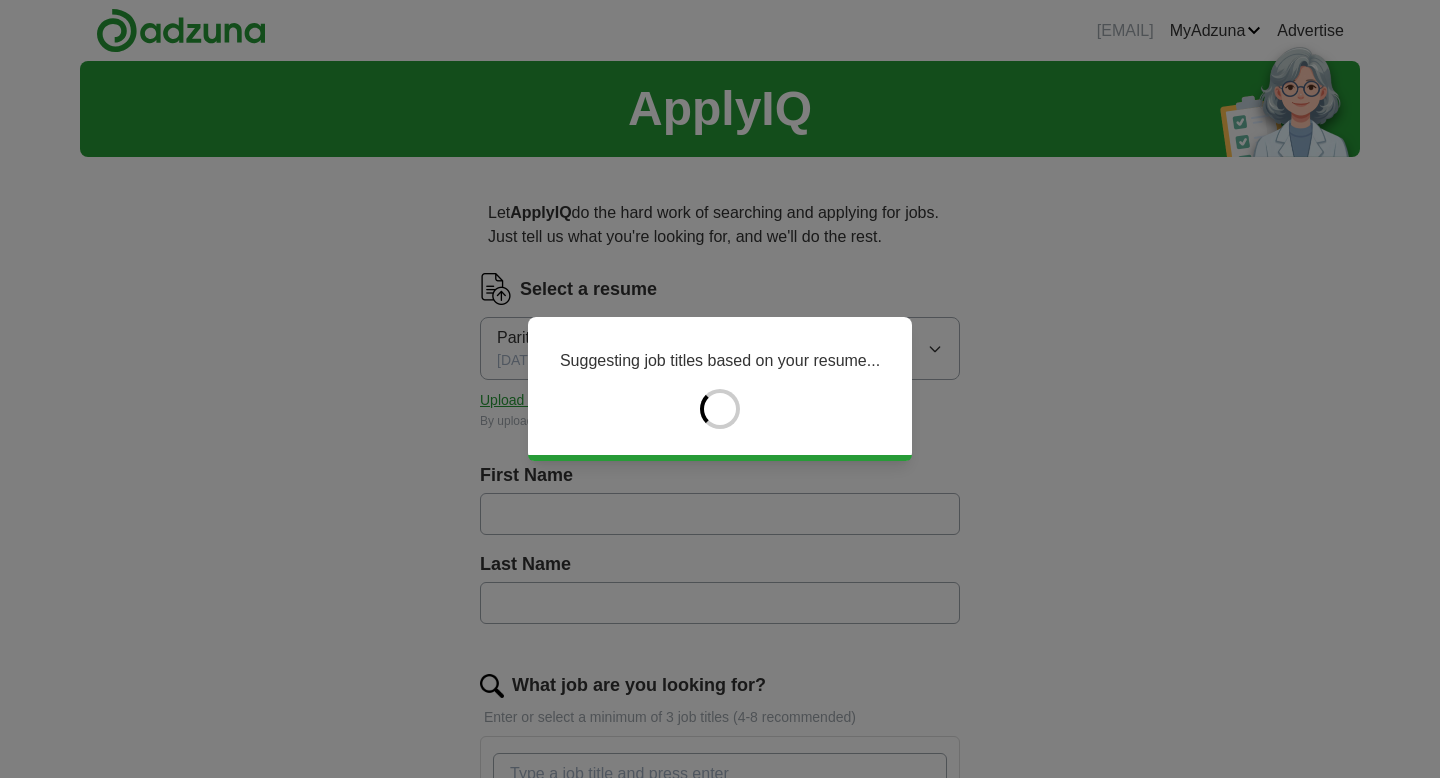 type on "******" 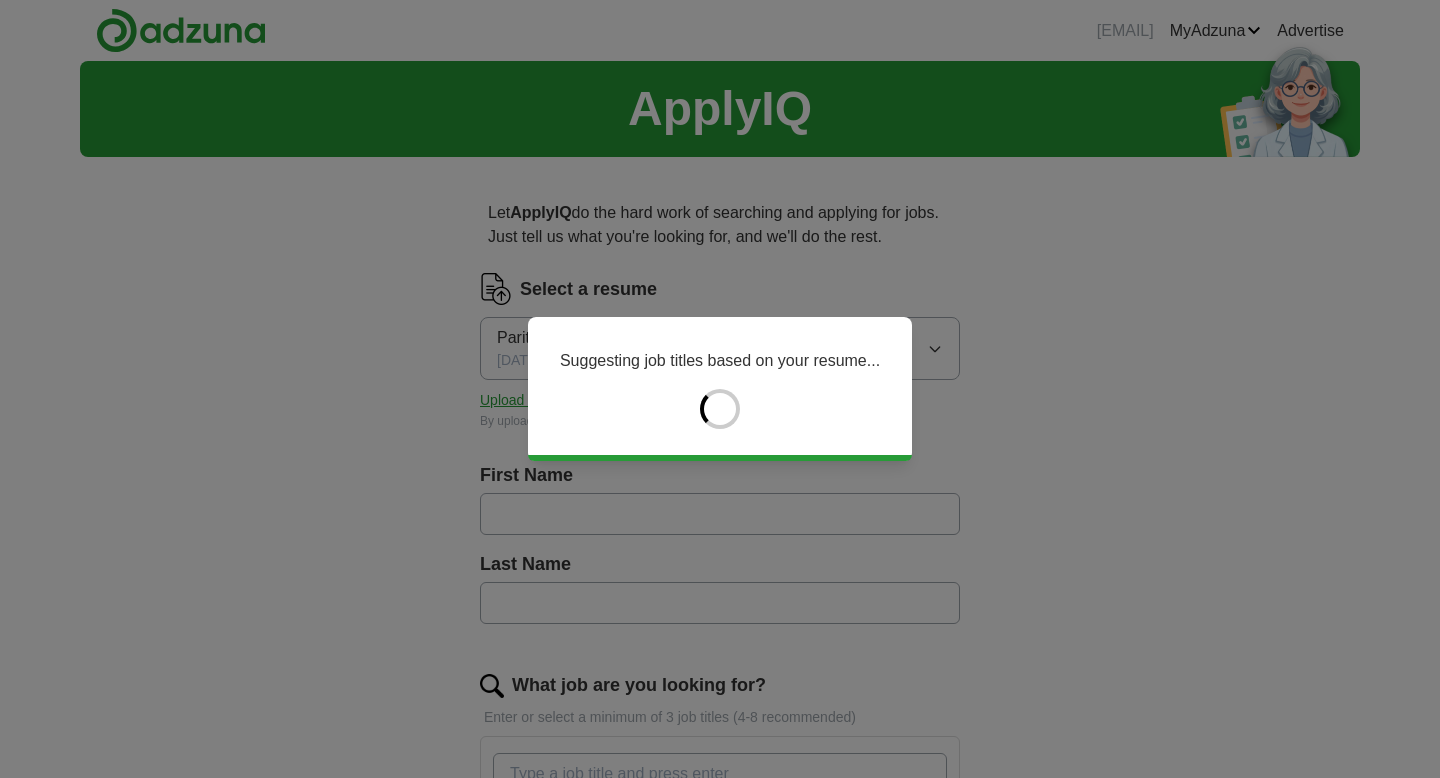 type on "*****" 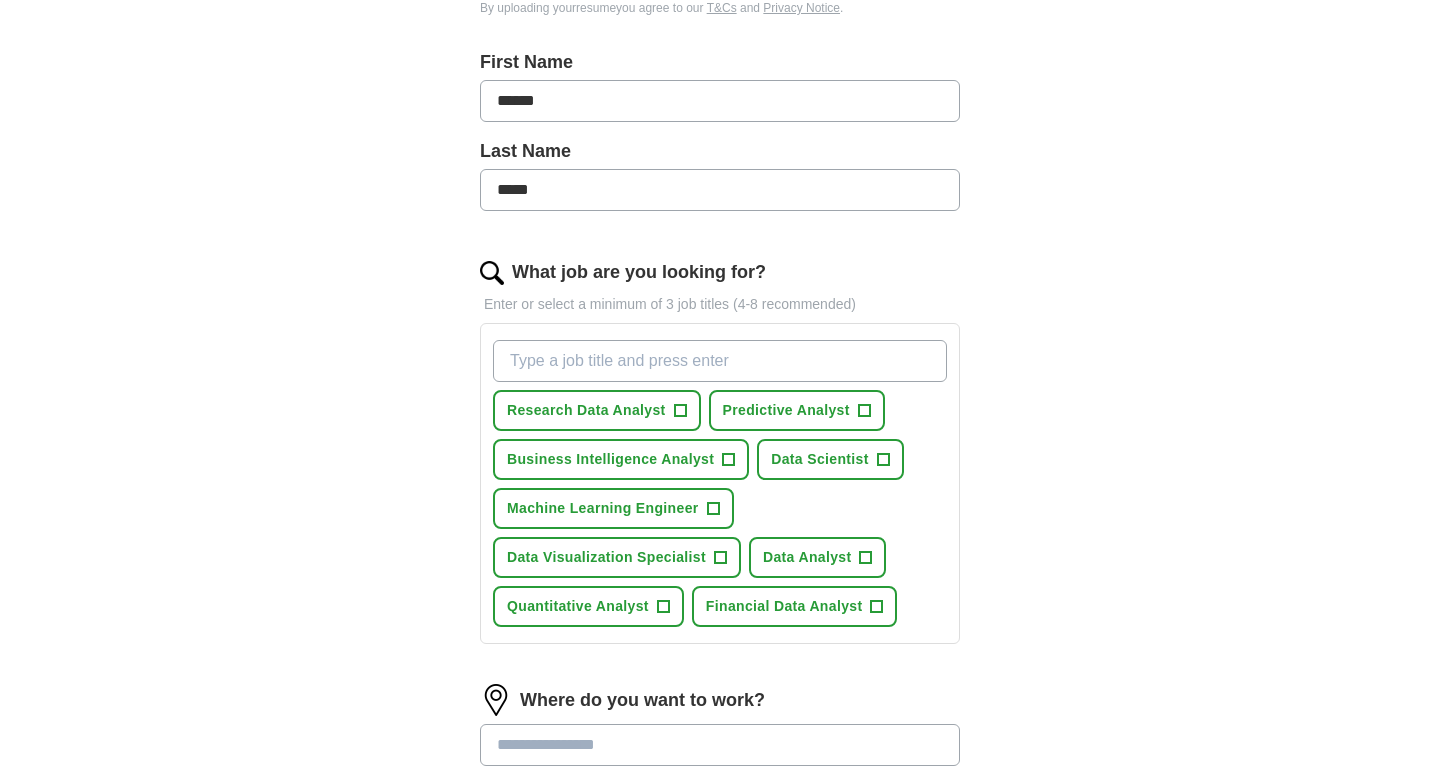 scroll, scrollTop: 427, scrollLeft: 0, axis: vertical 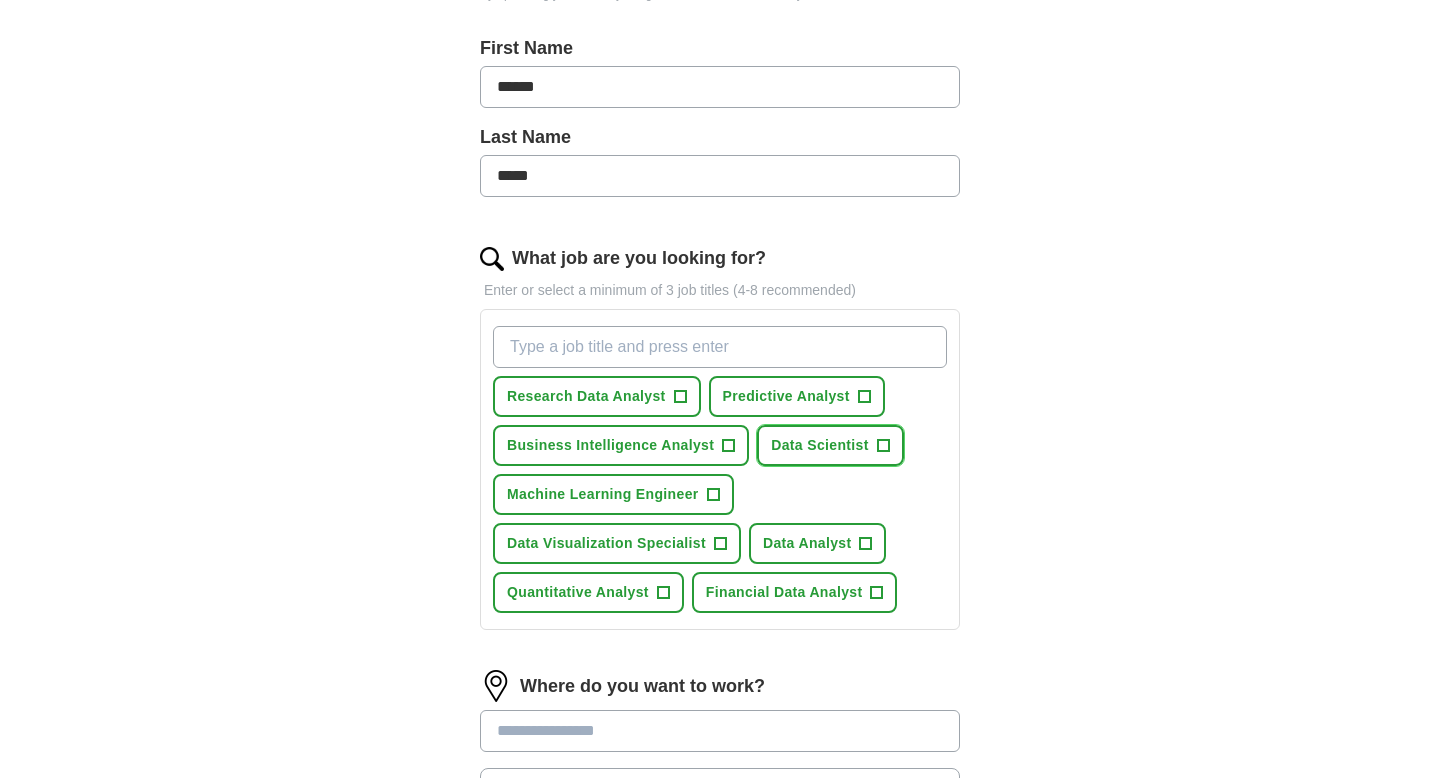 click on "Data Scientist +" at bounding box center [830, 445] 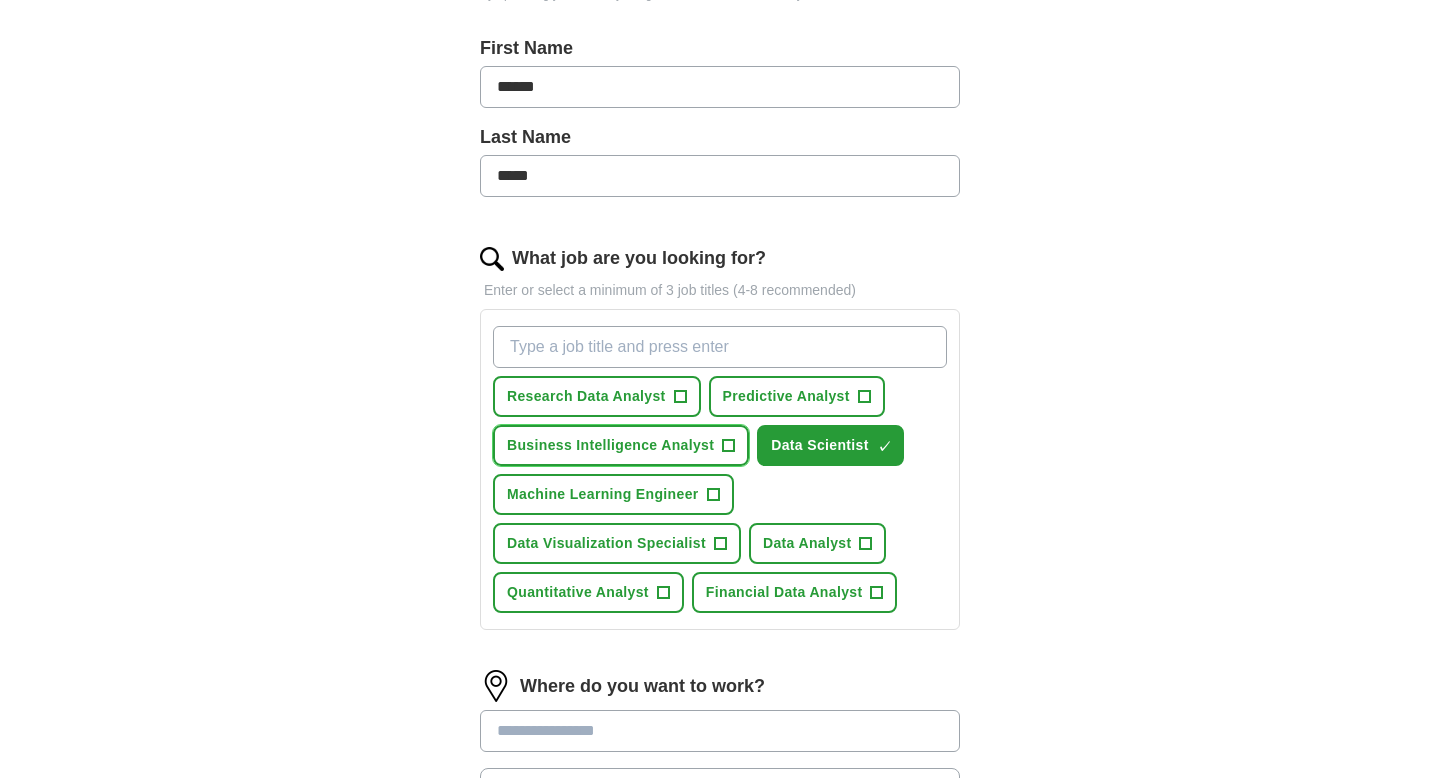 click on "Business Intelligence Analyst" at bounding box center [610, 445] 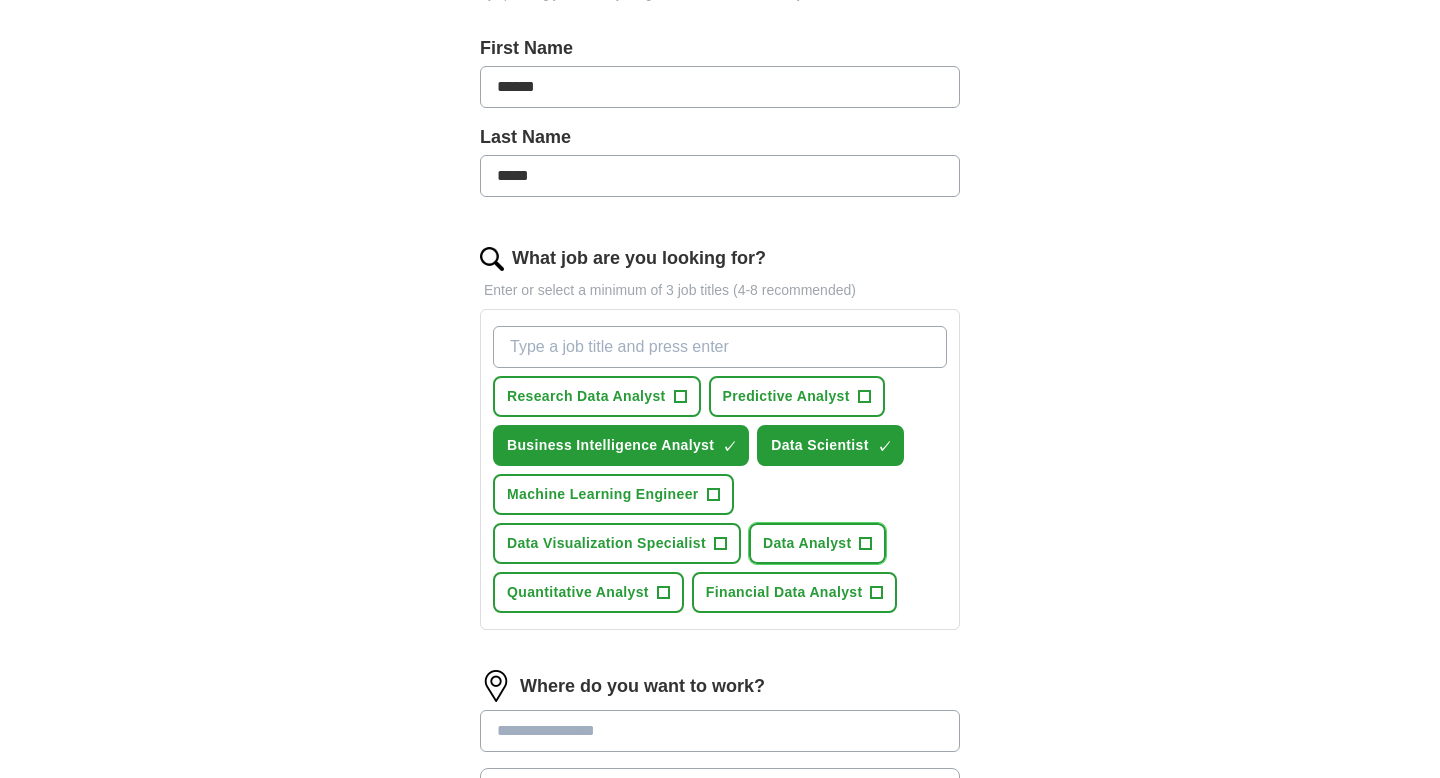 click on "Data Analyst" at bounding box center (807, 543) 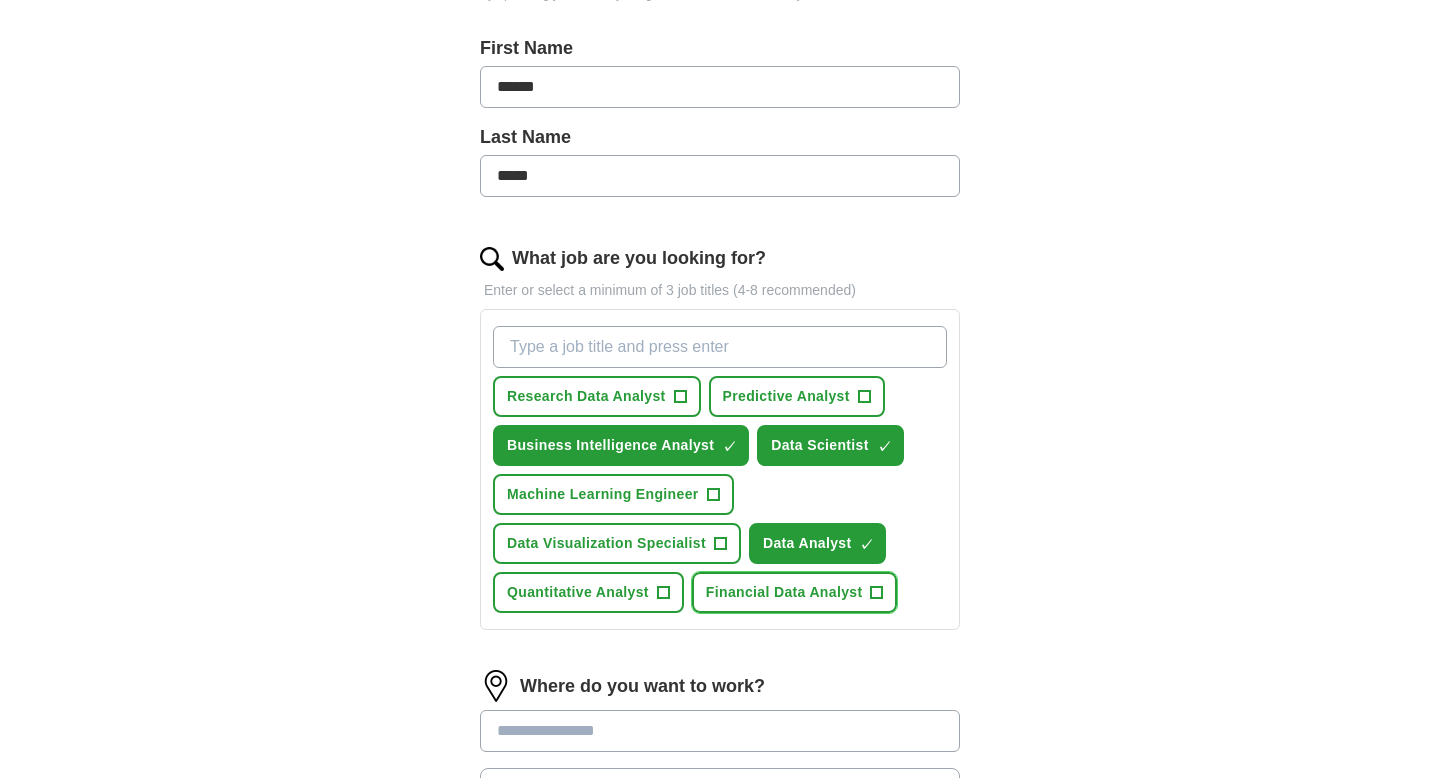 click on "Financial Data Analyst" at bounding box center [784, 592] 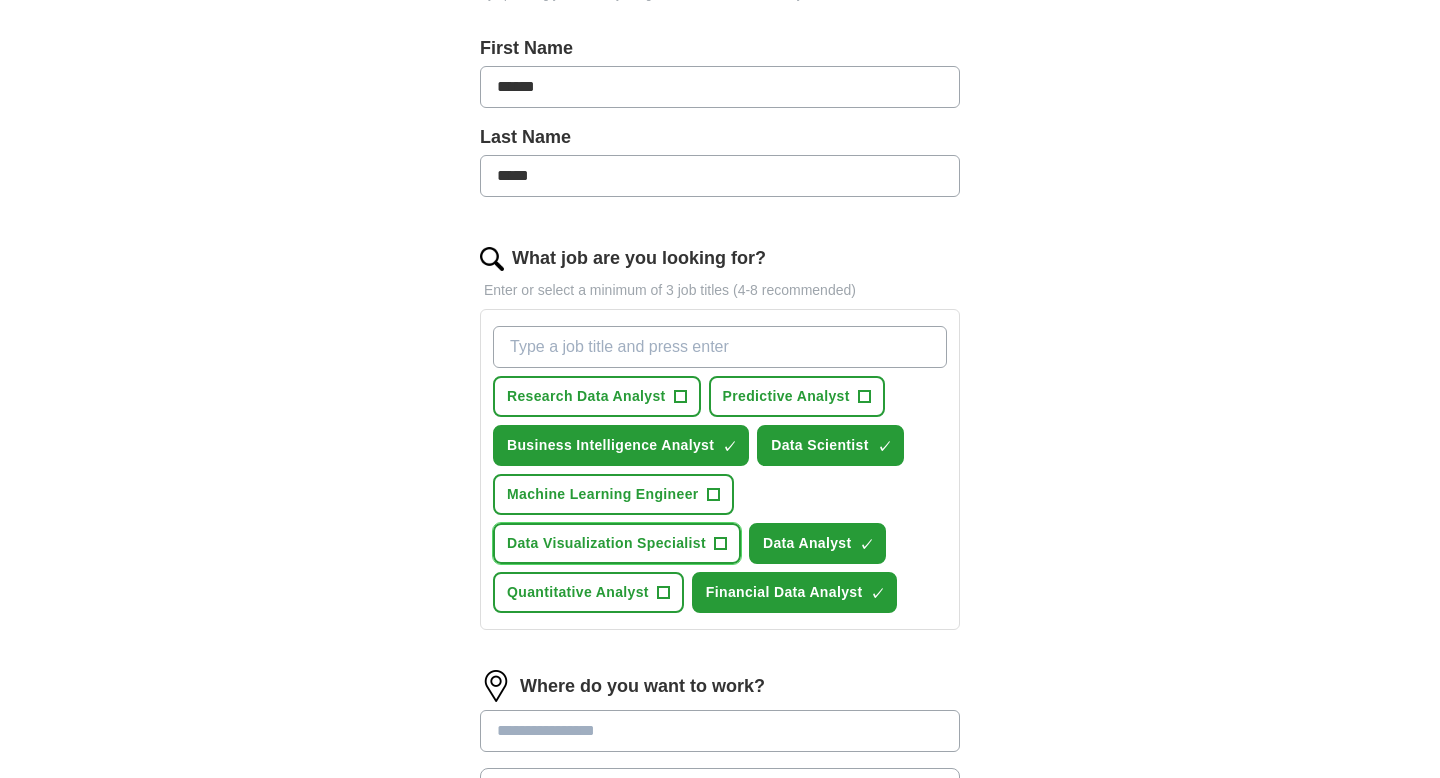 click on "Data Visualization Specialist" at bounding box center (606, 543) 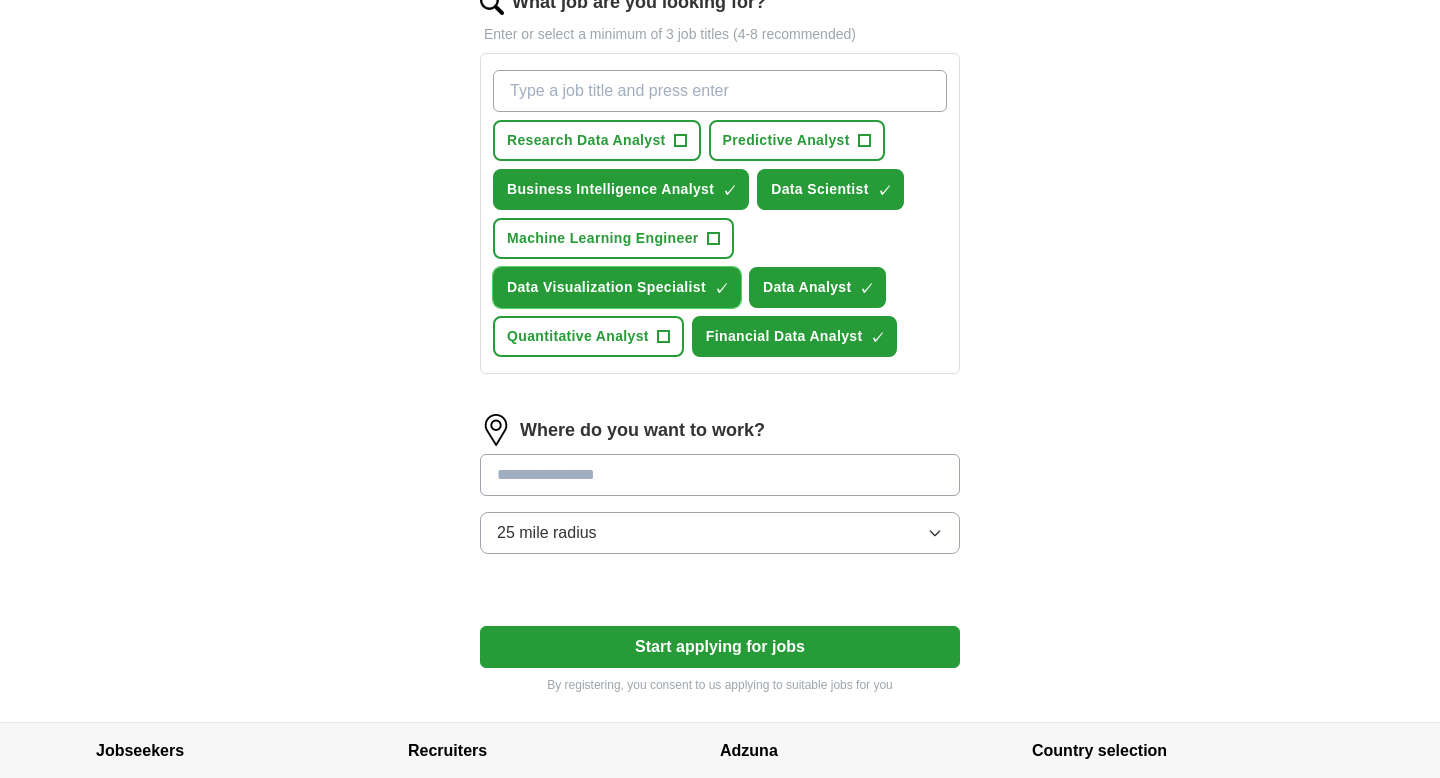 scroll, scrollTop: 686, scrollLeft: 0, axis: vertical 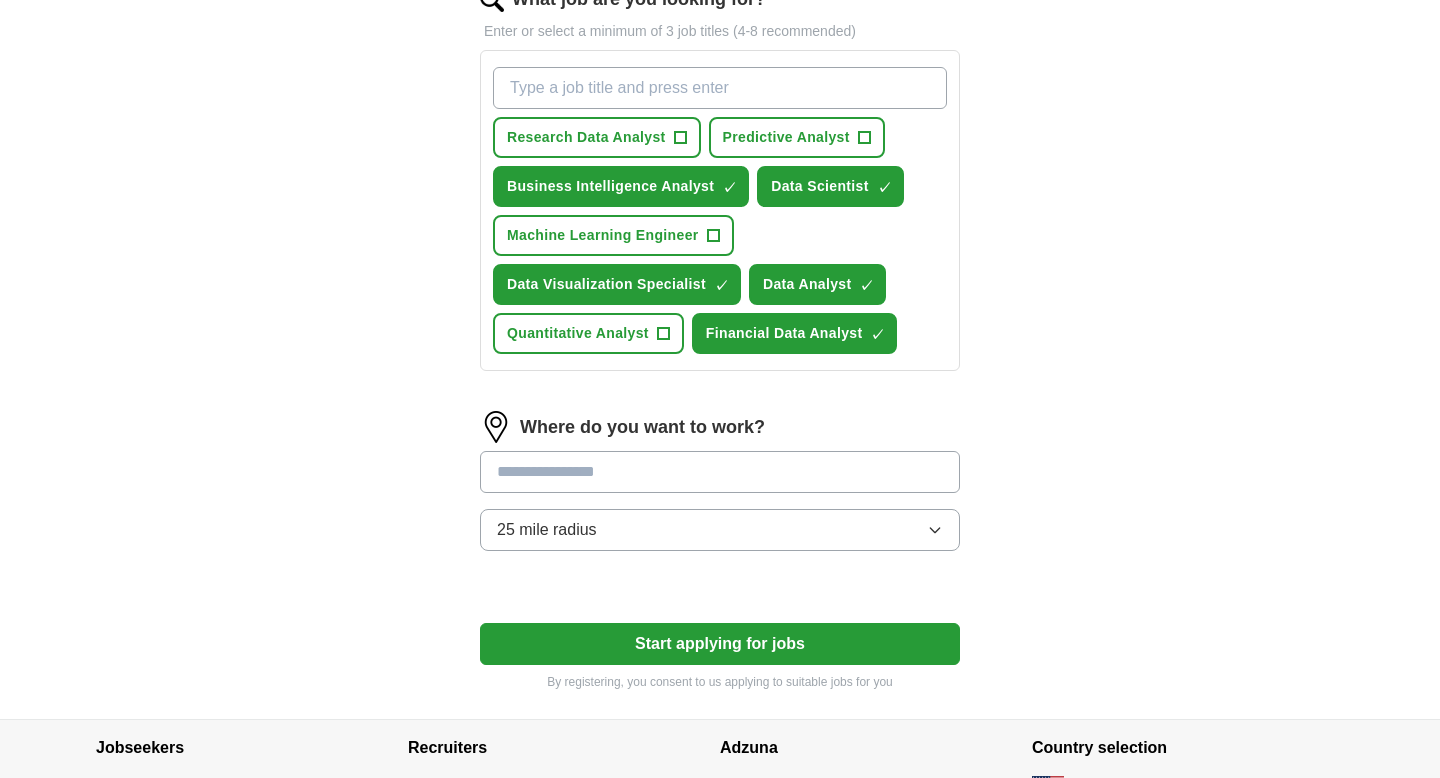 click at bounding box center (720, 472) 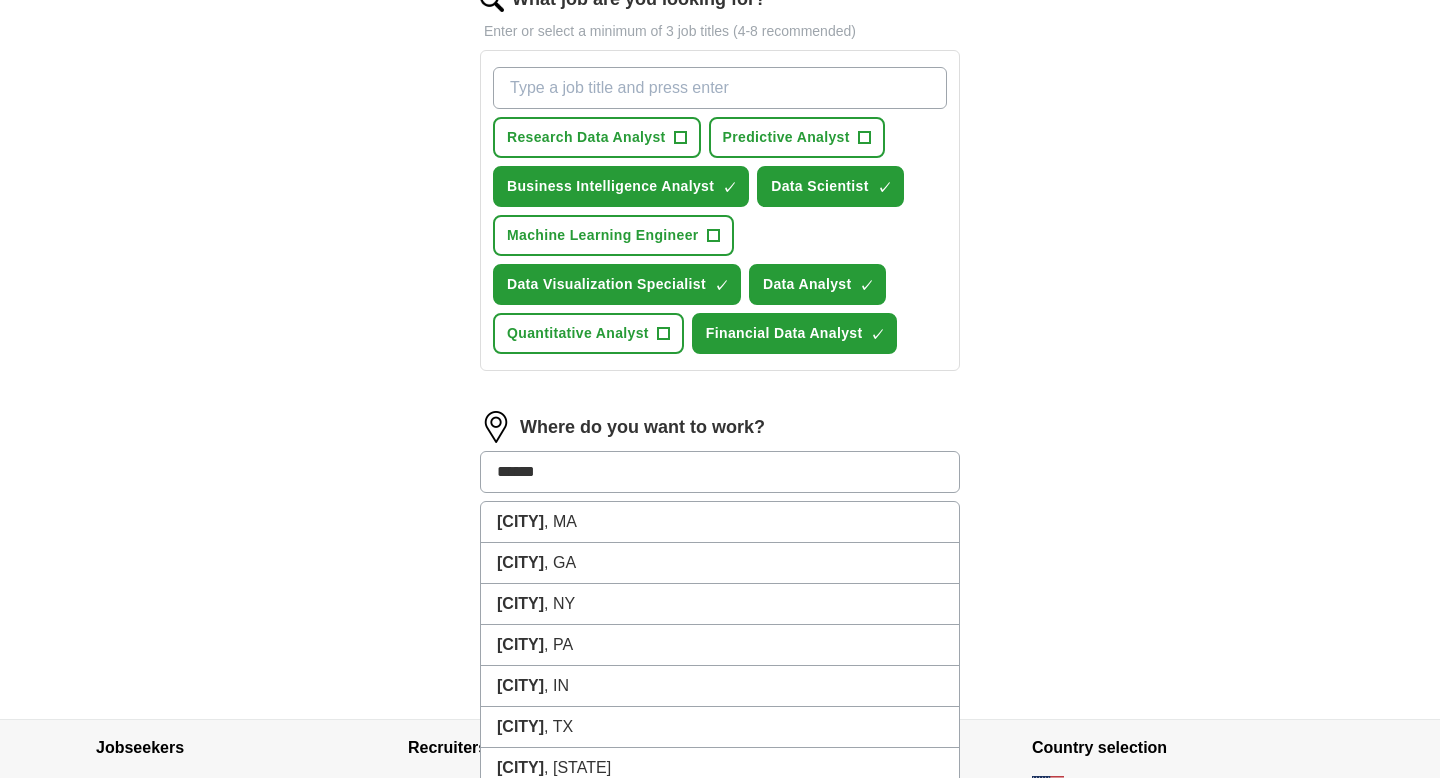 click on "******" at bounding box center (720, 472) 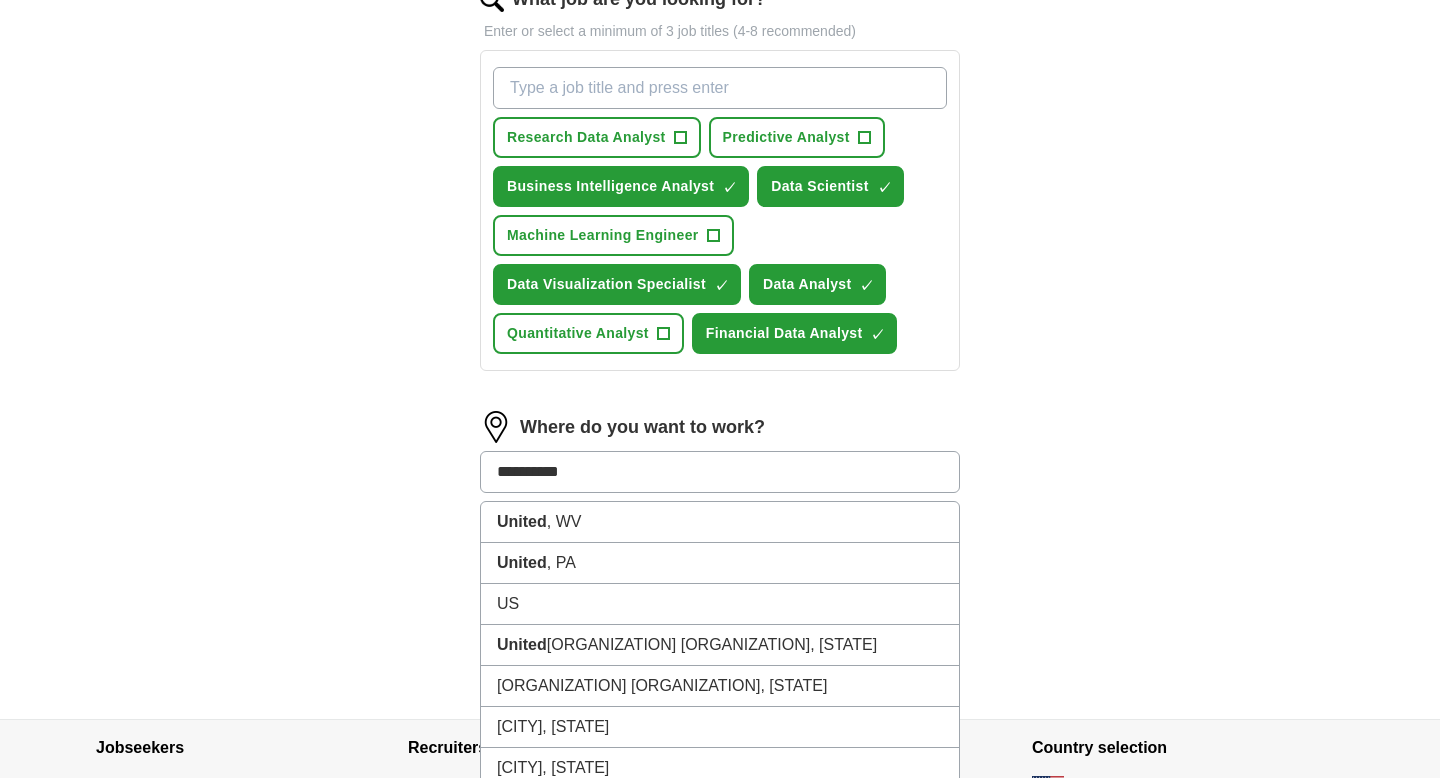 type on "**********" 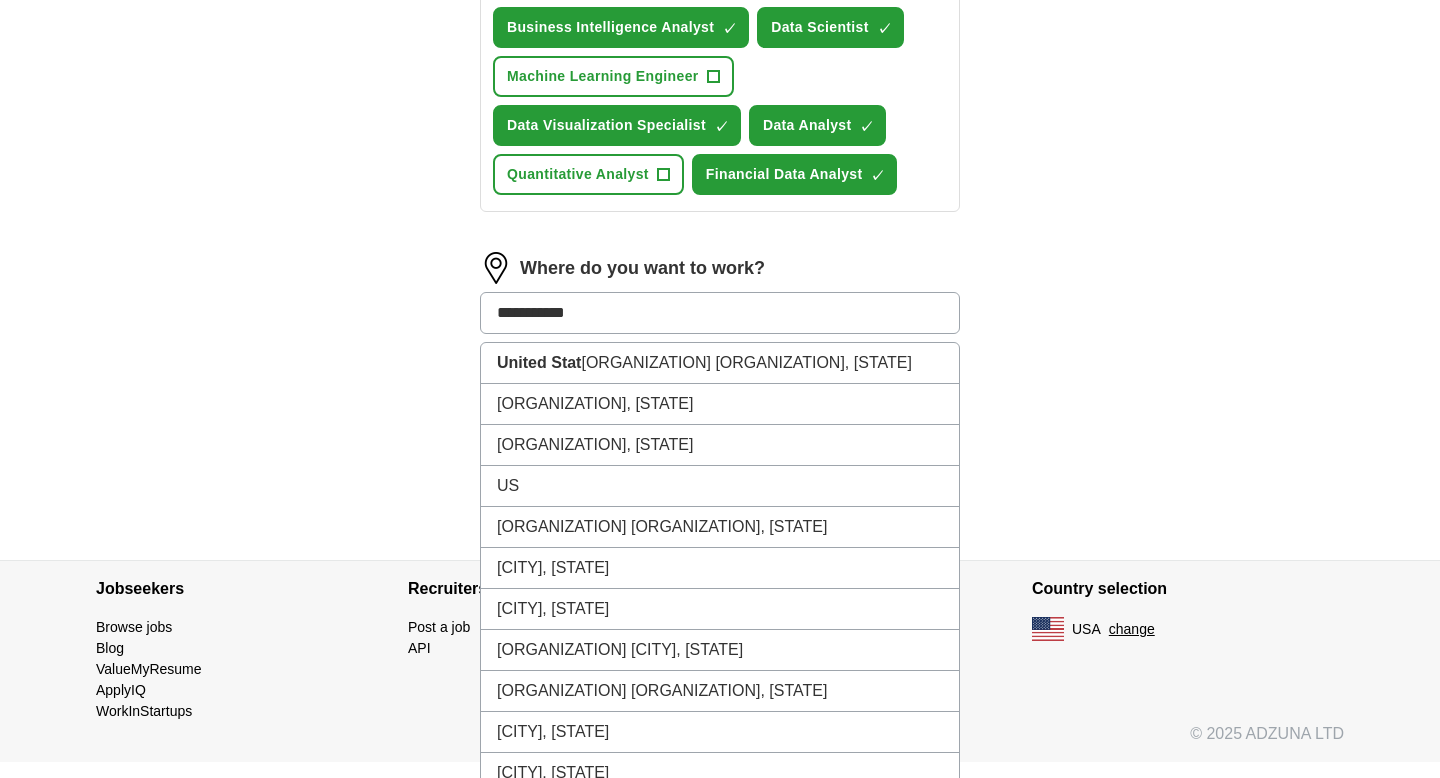 scroll, scrollTop: 844, scrollLeft: 0, axis: vertical 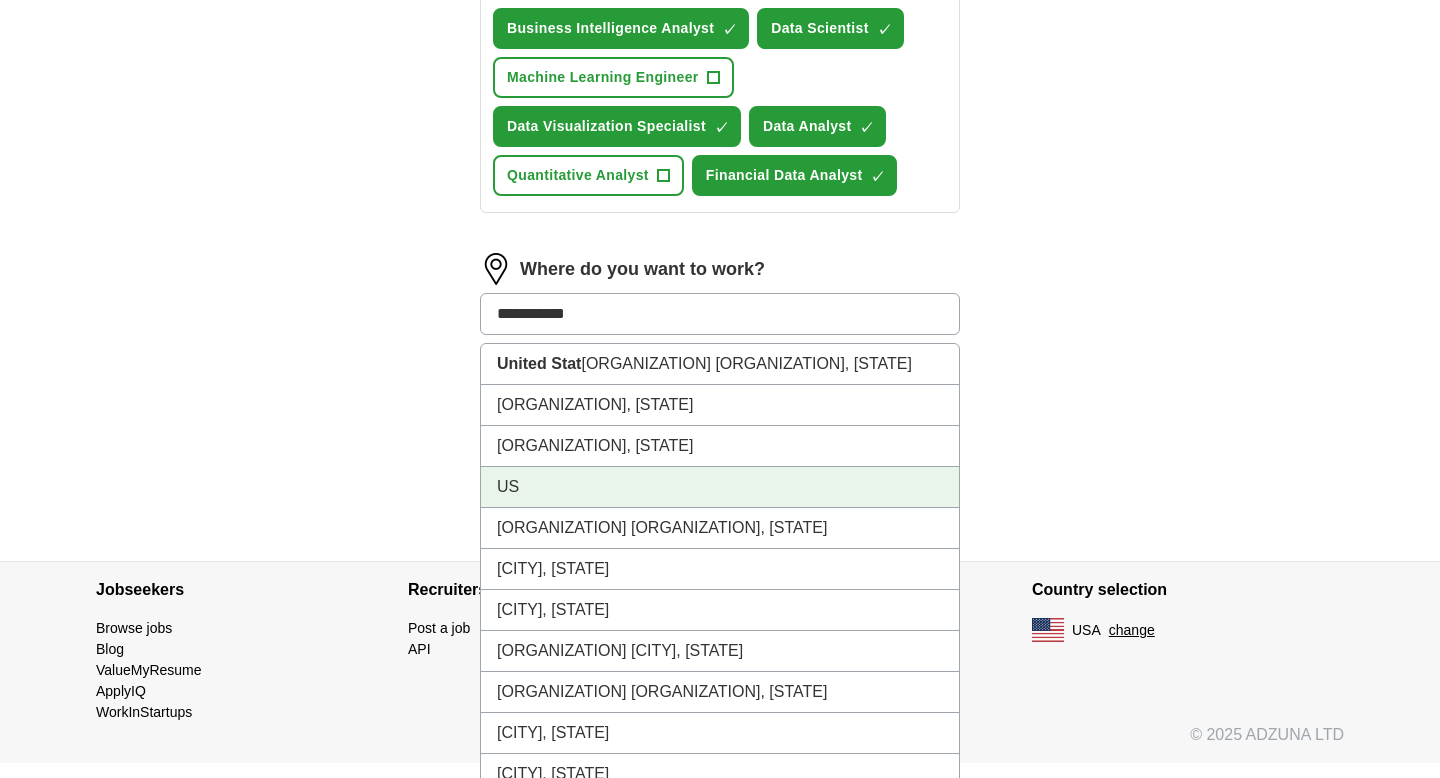 click on "US" at bounding box center (720, 487) 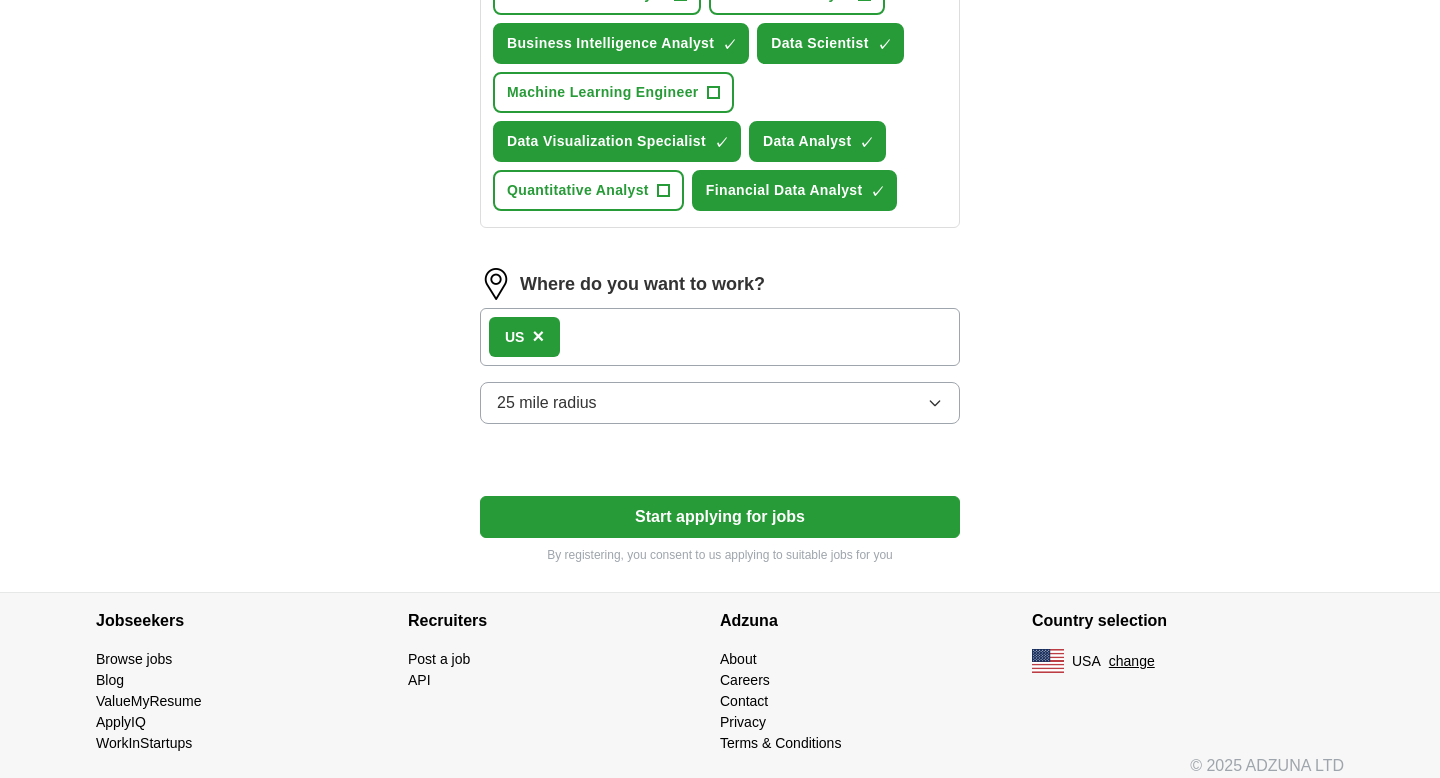 click on "Let  ApplyIQ  do the hard work of searching and applying for jobs. Just tell us what you're looking for, and we'll do the rest. Select a resume [FILENAME] [DATE], [TIME] Upload a different  resume By uploading your  resume  you agree to our   T&Cs   and   Privacy Notice . First Name ****** Last Name ***** What job are you looking for? Enter or select a minimum of 3 job titles (4-8 recommended) Research Data Analyst + Predictive Analyst + Business Intelligence Analyst ✓ × Data Scientist ✓ × Machine Learning Engineer + Data Visualization Specialist ✓ × Data Analyst ✓ × Quantitative Analyst + Financial Data Analyst ✓ × Where do you want to work? [COUNTRY] × 25 mile radius Start applying for jobs By registering, you consent to us applying to suitable jobs for you" at bounding box center [720, -32] 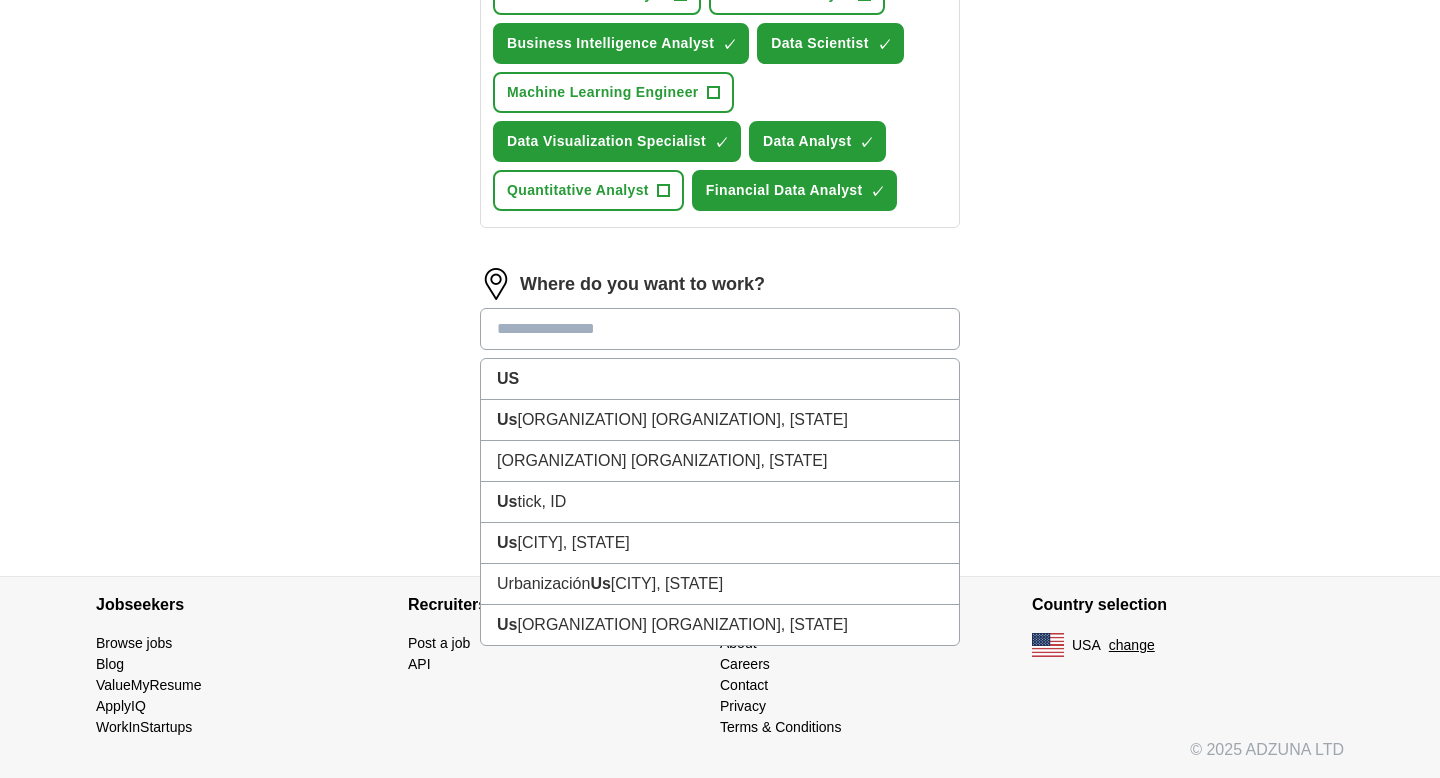 click at bounding box center [720, 329] 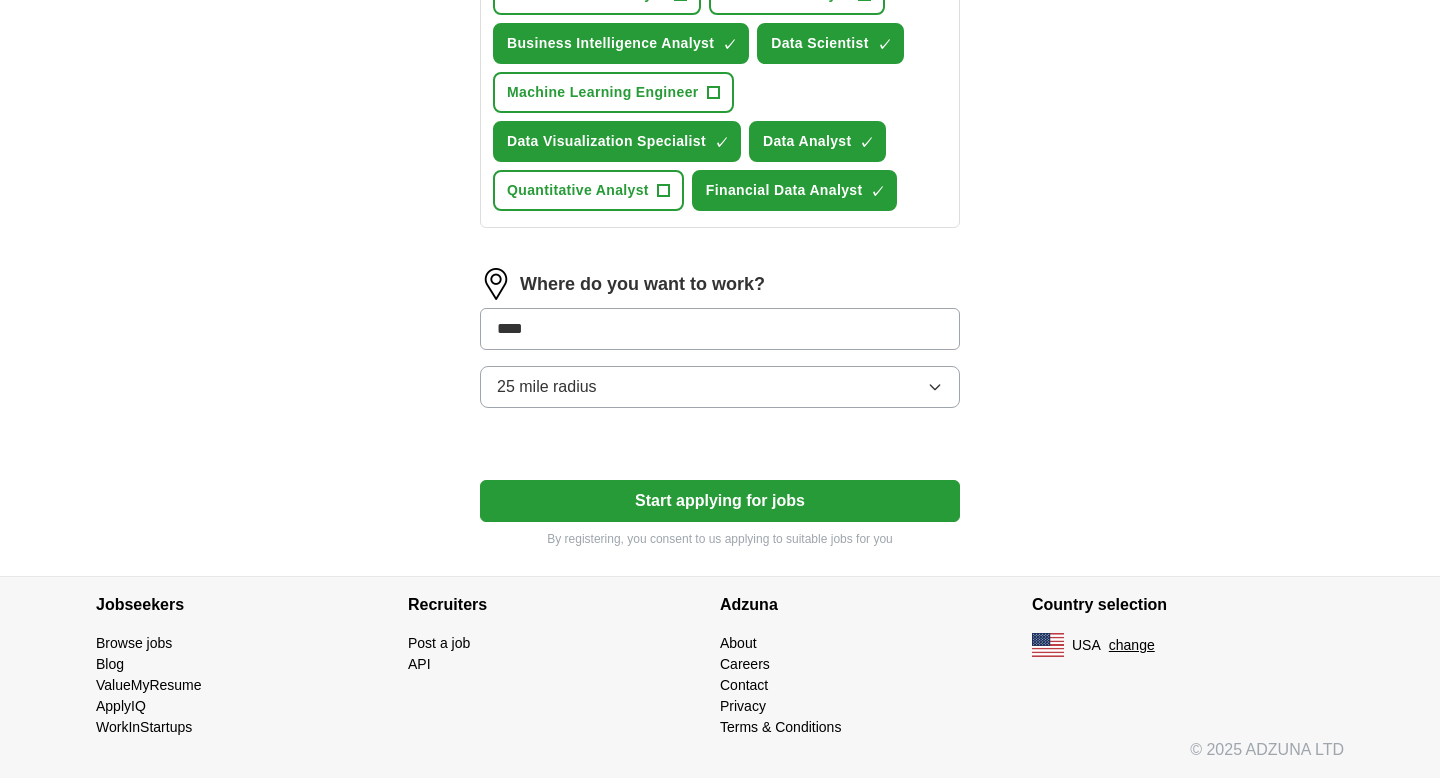 type on "*****" 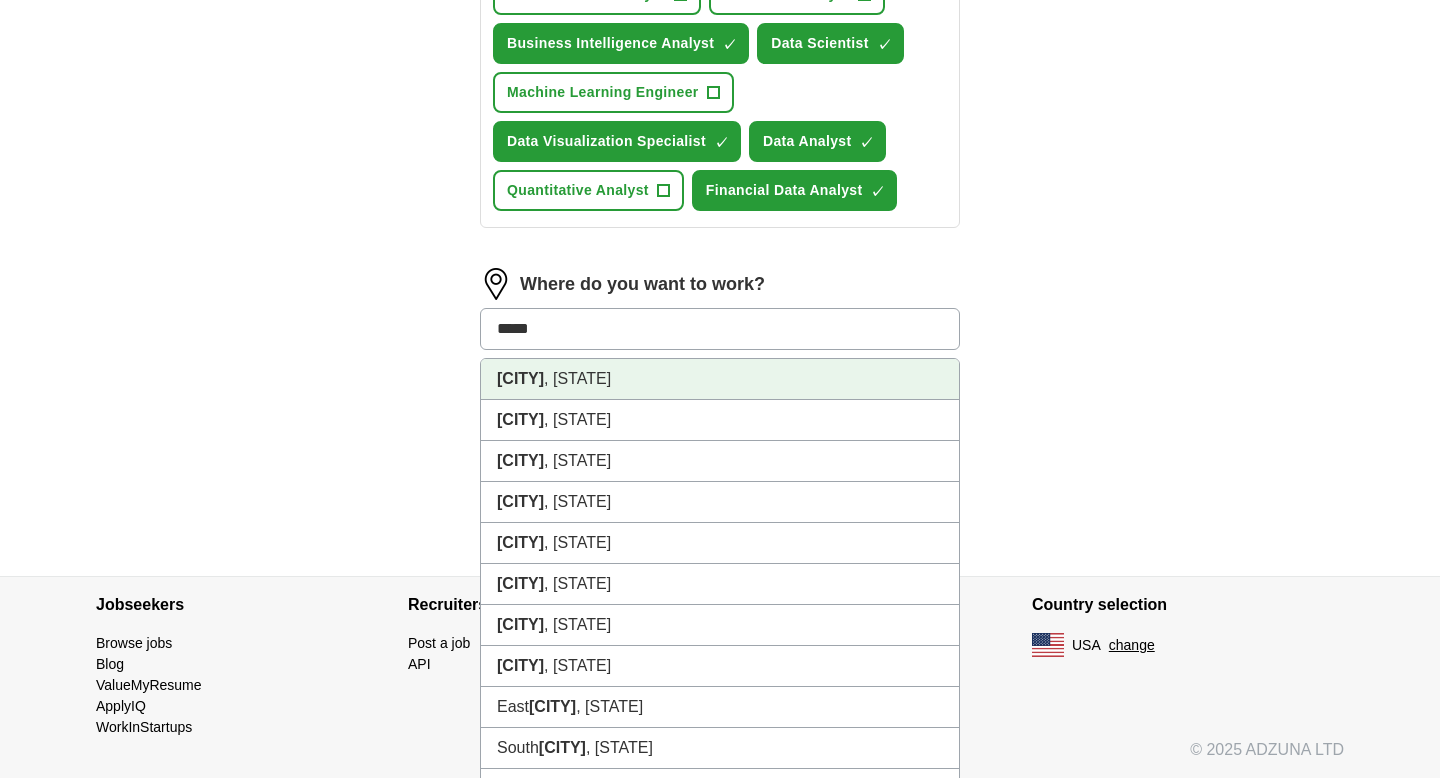 click on "[CITY] [CITY], [STATE]" at bounding box center [720, 379] 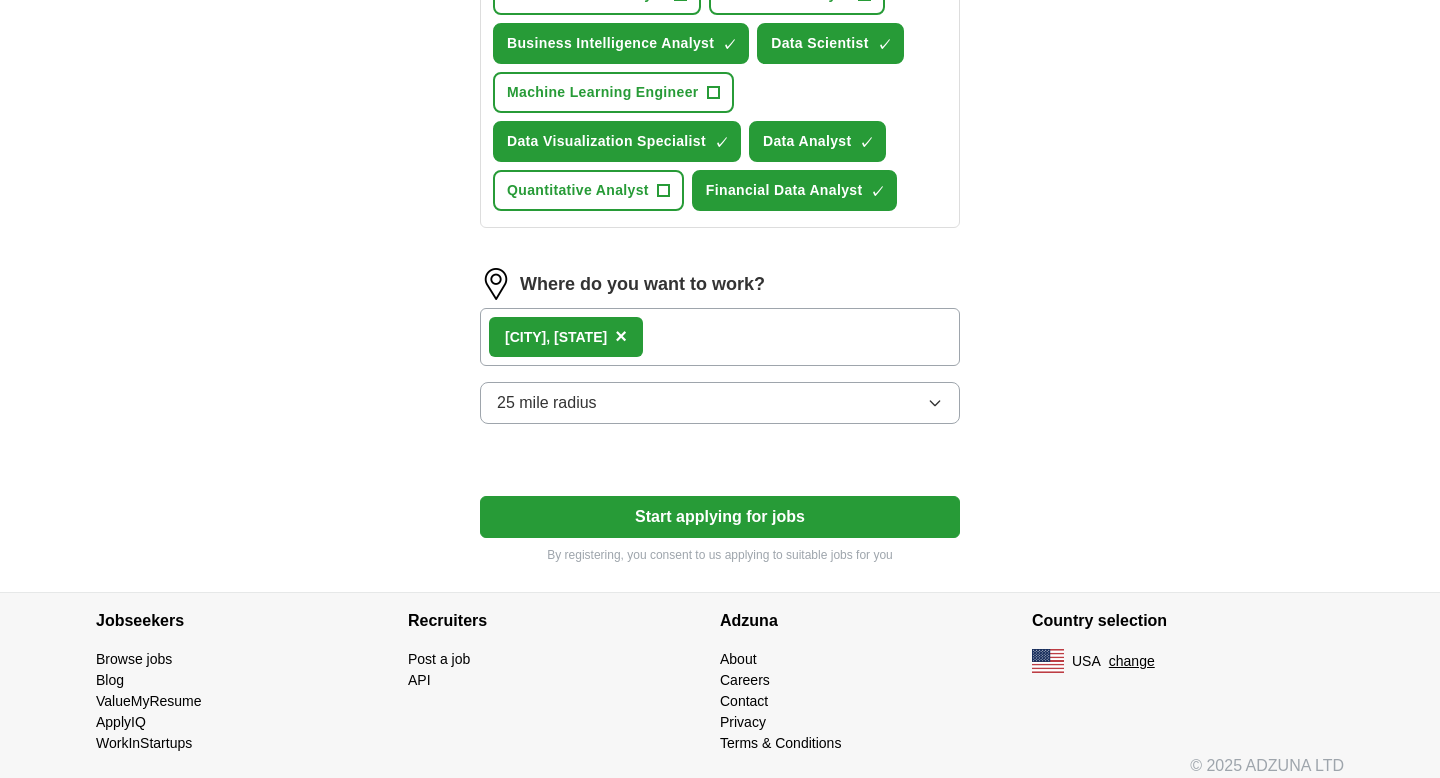 click on "25 mile radius" at bounding box center (720, 403) 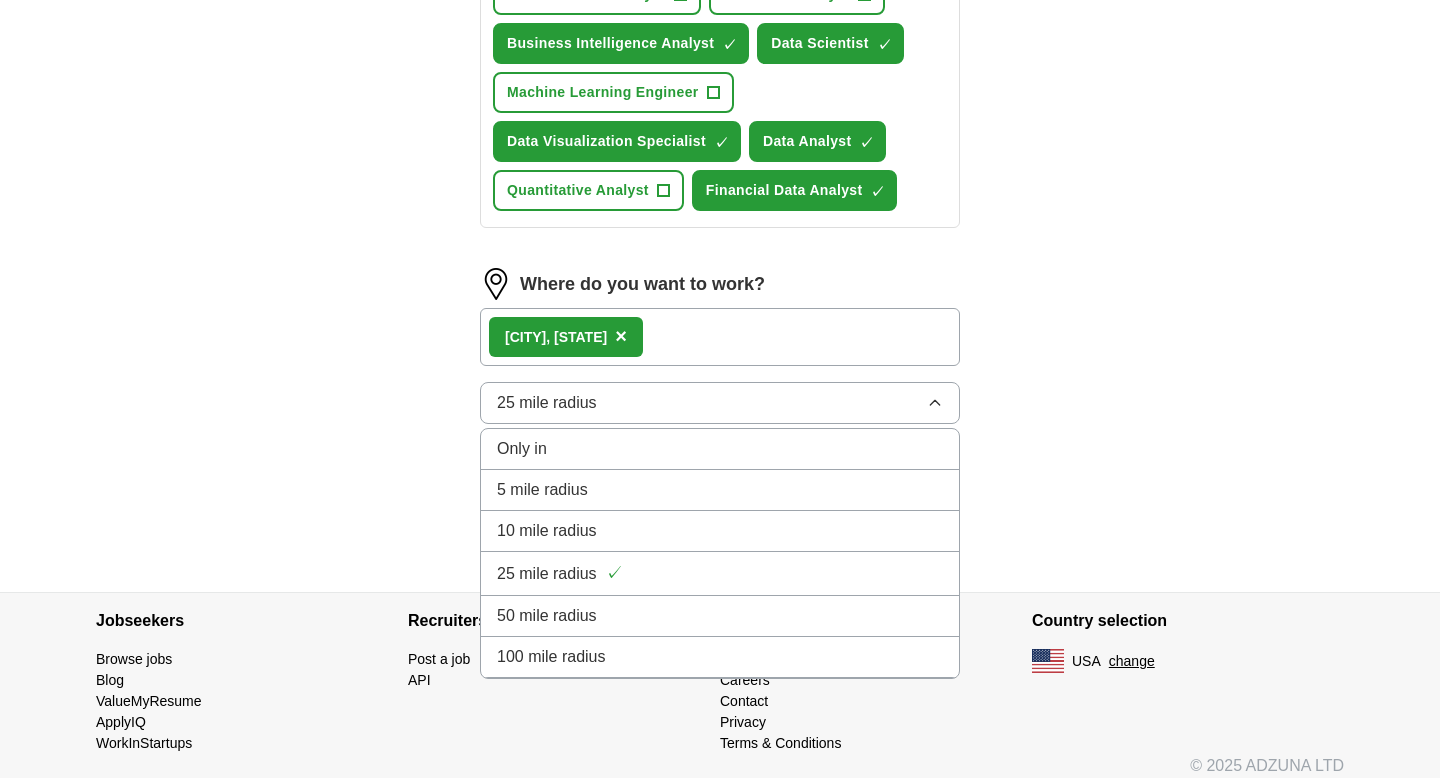 click on "100 mile radius" at bounding box center [720, 657] 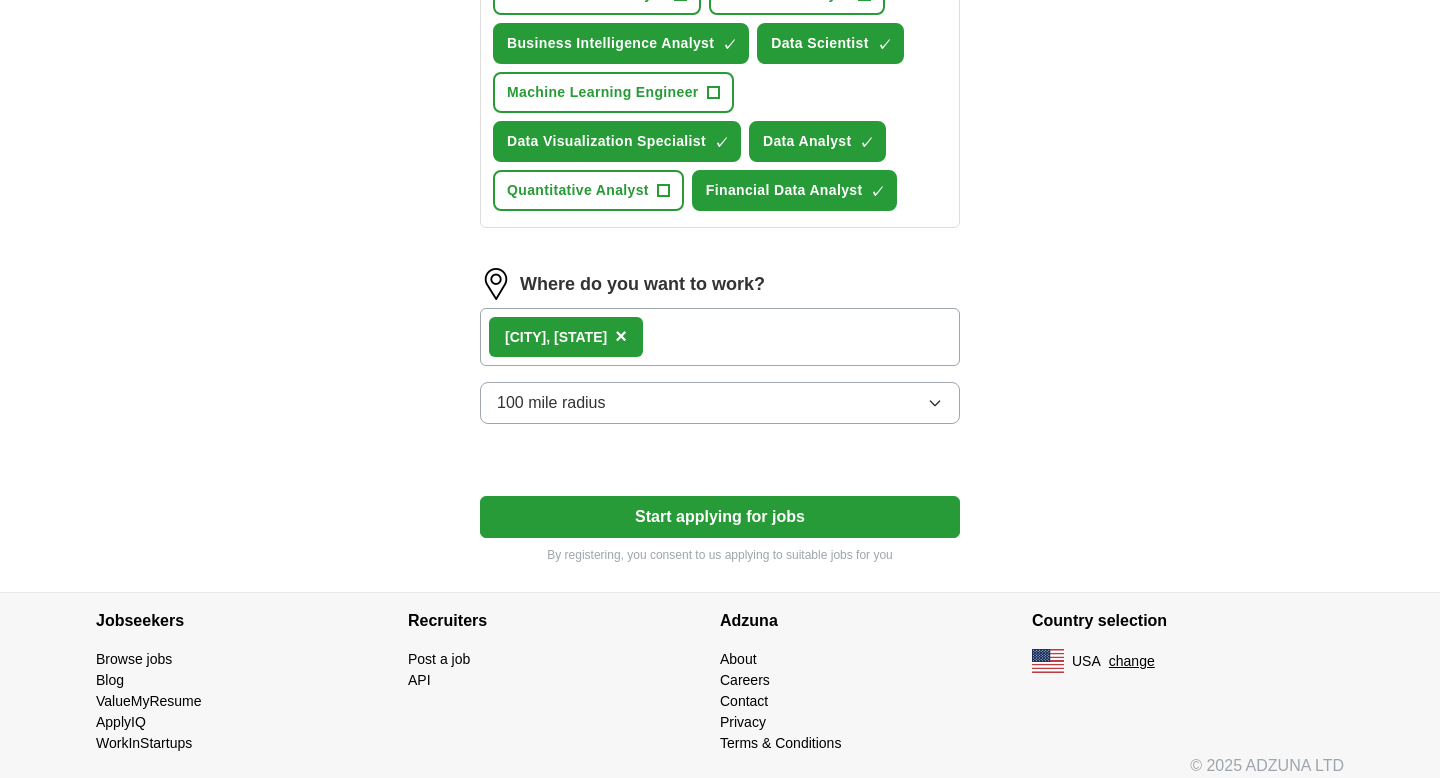 click on "Let  ApplyIQ  do the hard work of searching and applying for jobs. Just tell us what you're looking for, and we'll do the rest. Select a resume [FILENAME] [DATE], [TIME] Upload a different  resume By uploading your  resume  you agree to our   T&Cs   and   Privacy Notice . First Name ****** Last Name ***** What job are you looking for? Enter or select a minimum of 3 job titles (4-8 recommended) Research Data Analyst + Predictive Analyst + Business Intelligence Analyst ✓ × Data Scientist ✓ × Machine Learning Engineer + Data Visualization Specialist ✓ × Data Analyst ✓ × Quantitative Analyst + Financial Data Analyst ✓ × Where do you want to work? [CITY] [STATE] × 100 mile radius Start applying for jobs By registering, you consent to us applying to suitable jobs for you" at bounding box center [720, -32] 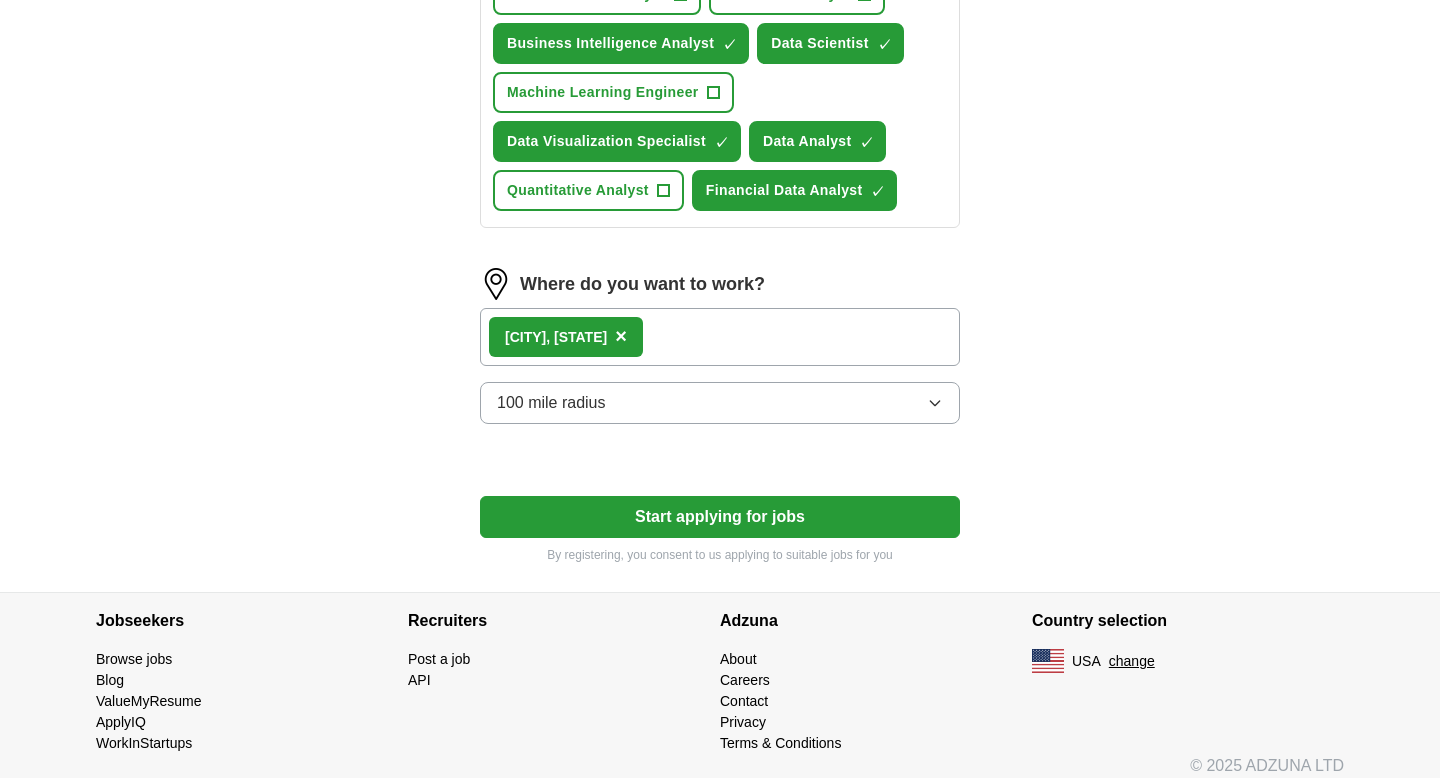click on "Start applying for jobs" at bounding box center (720, 517) 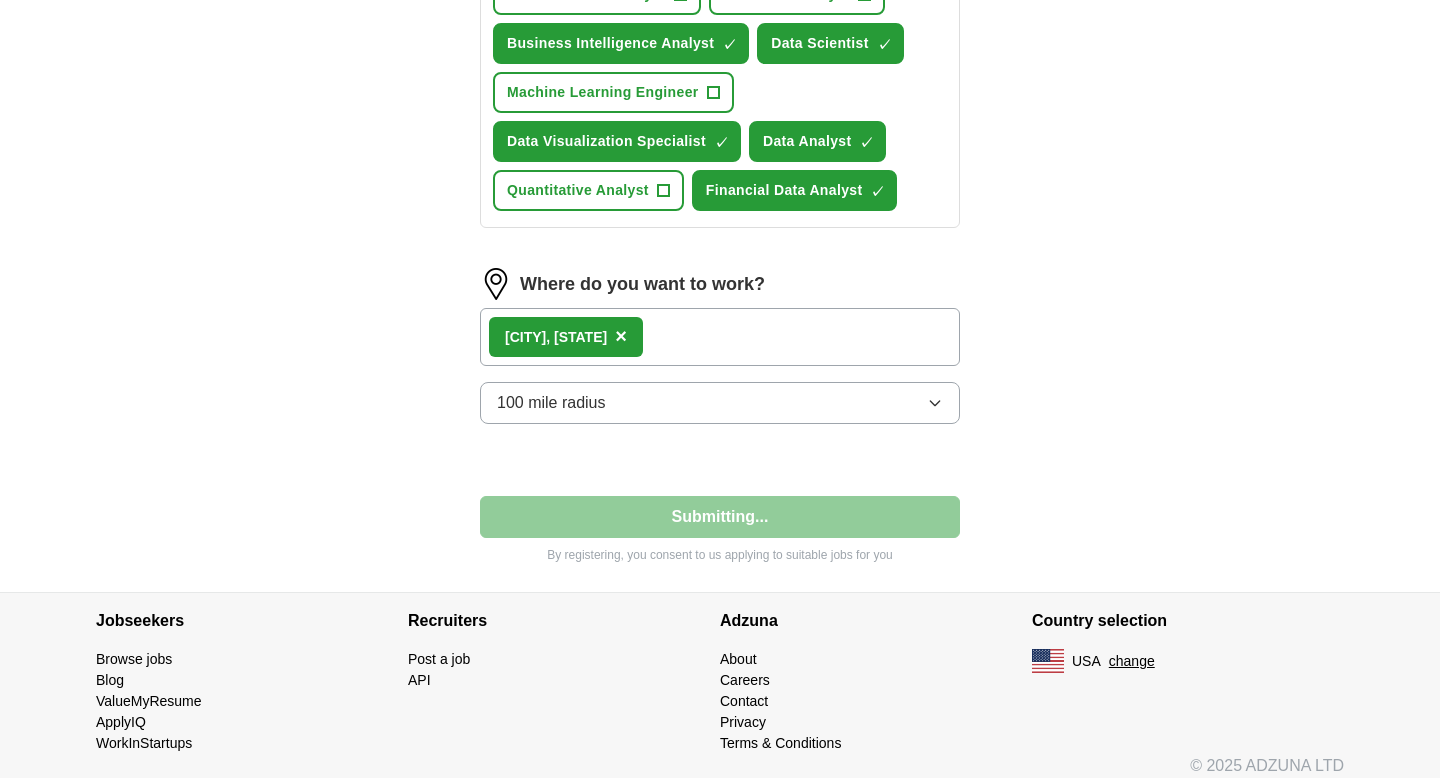 select on "**" 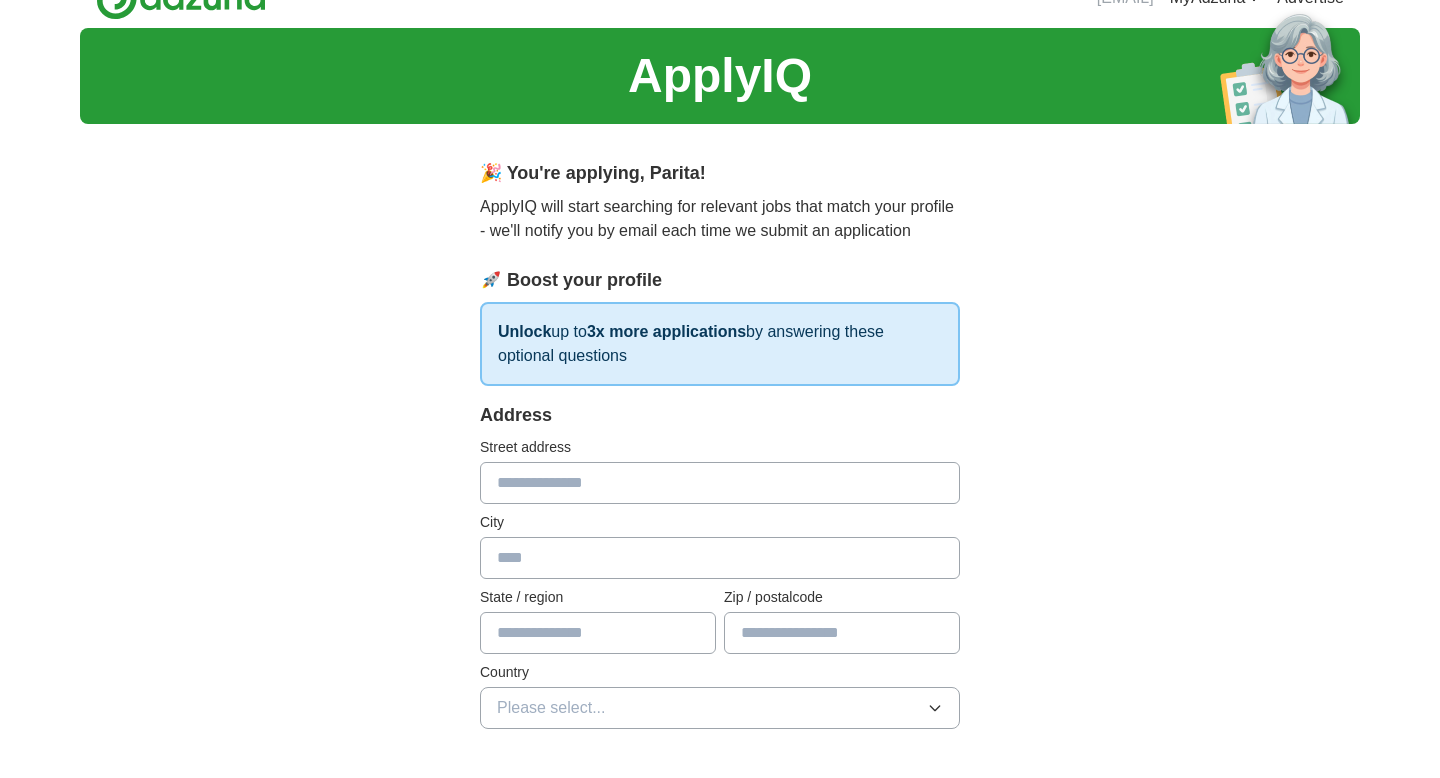 scroll, scrollTop: 0, scrollLeft: 0, axis: both 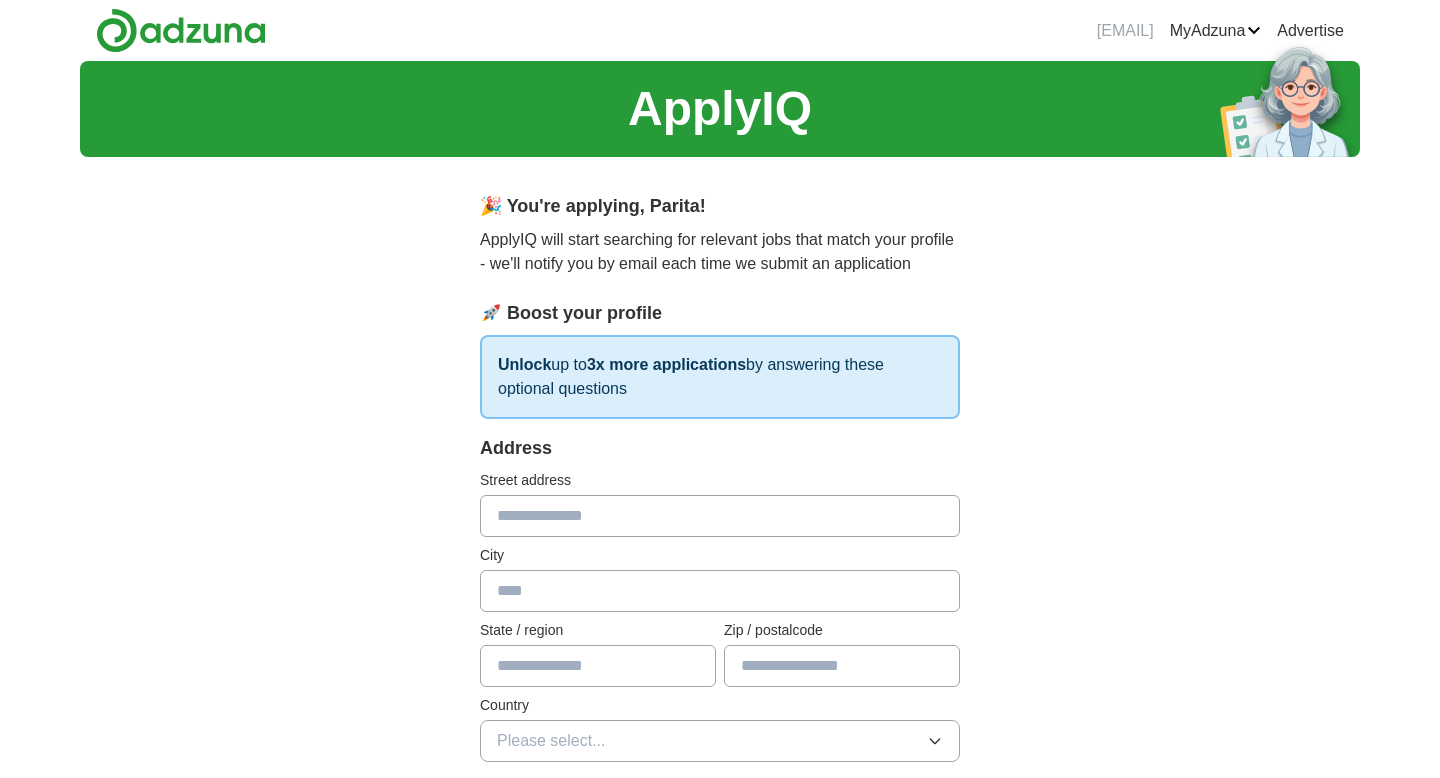 click at bounding box center [720, 516] 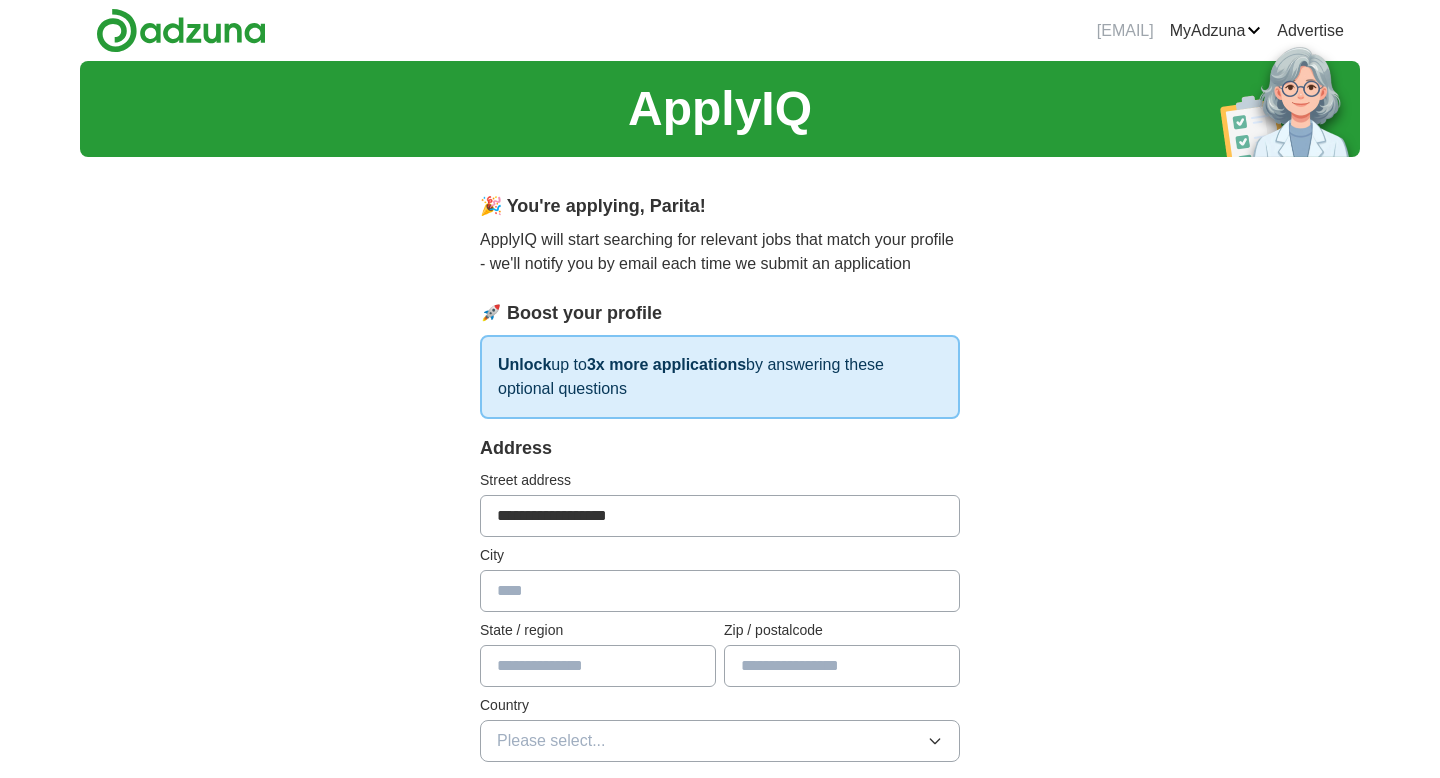 type on "********" 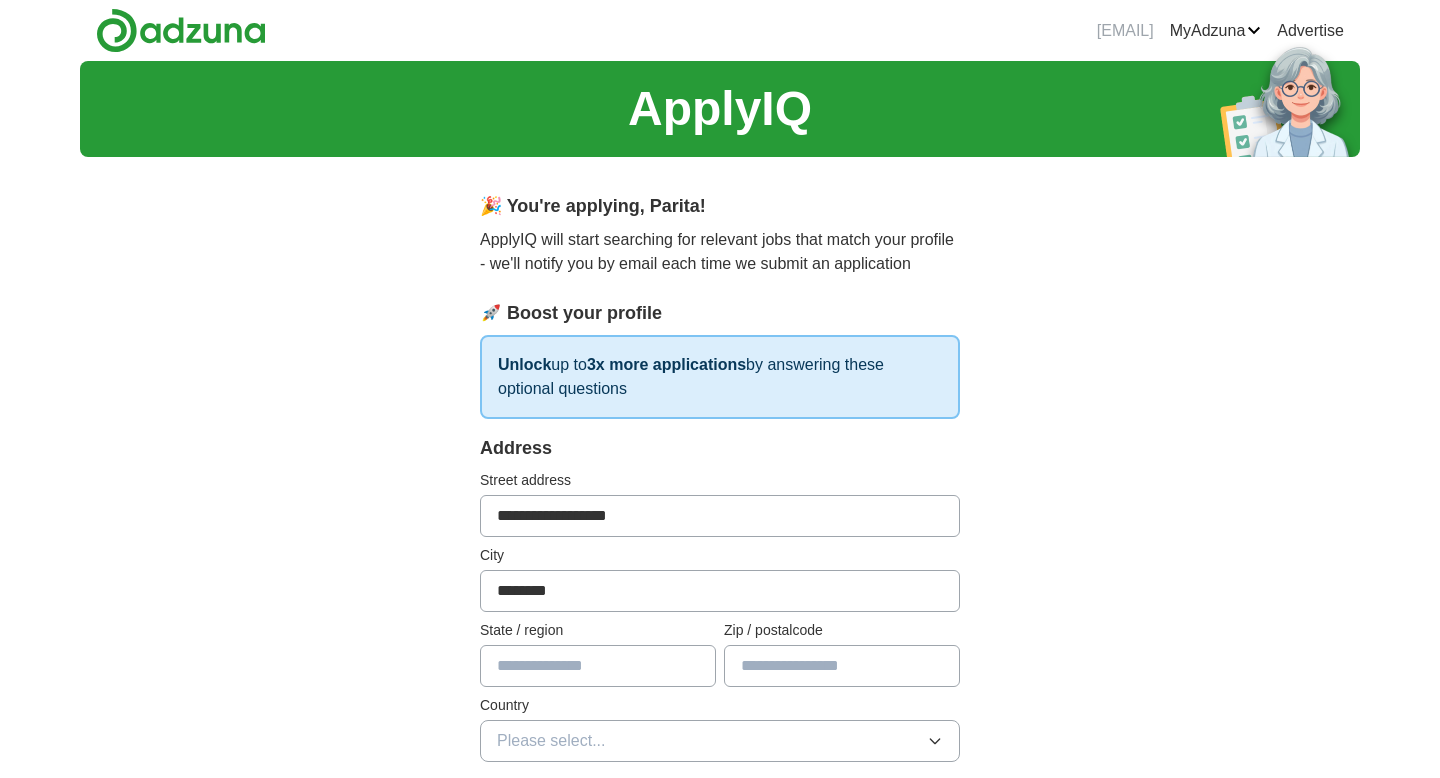type on "**" 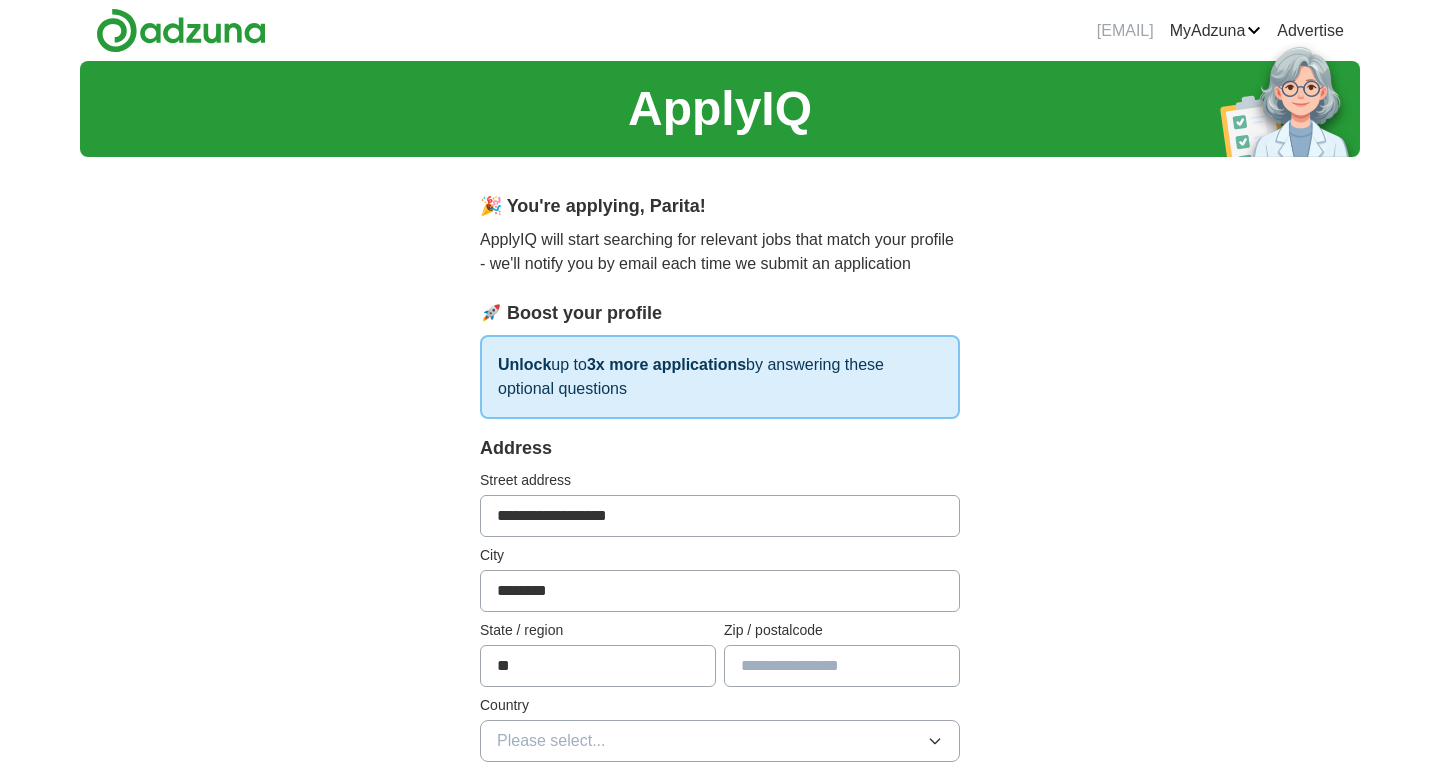 type on "*****" 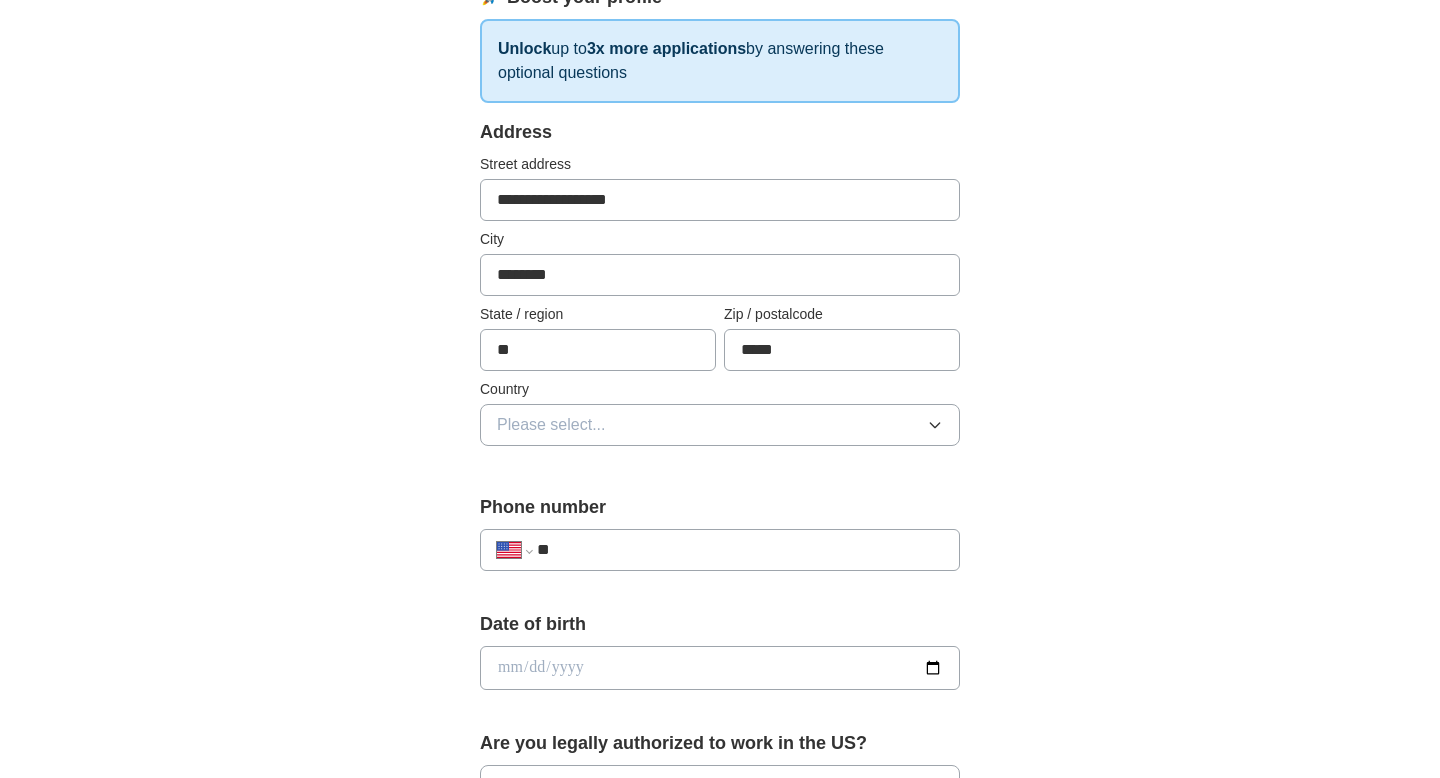 scroll, scrollTop: 324, scrollLeft: 0, axis: vertical 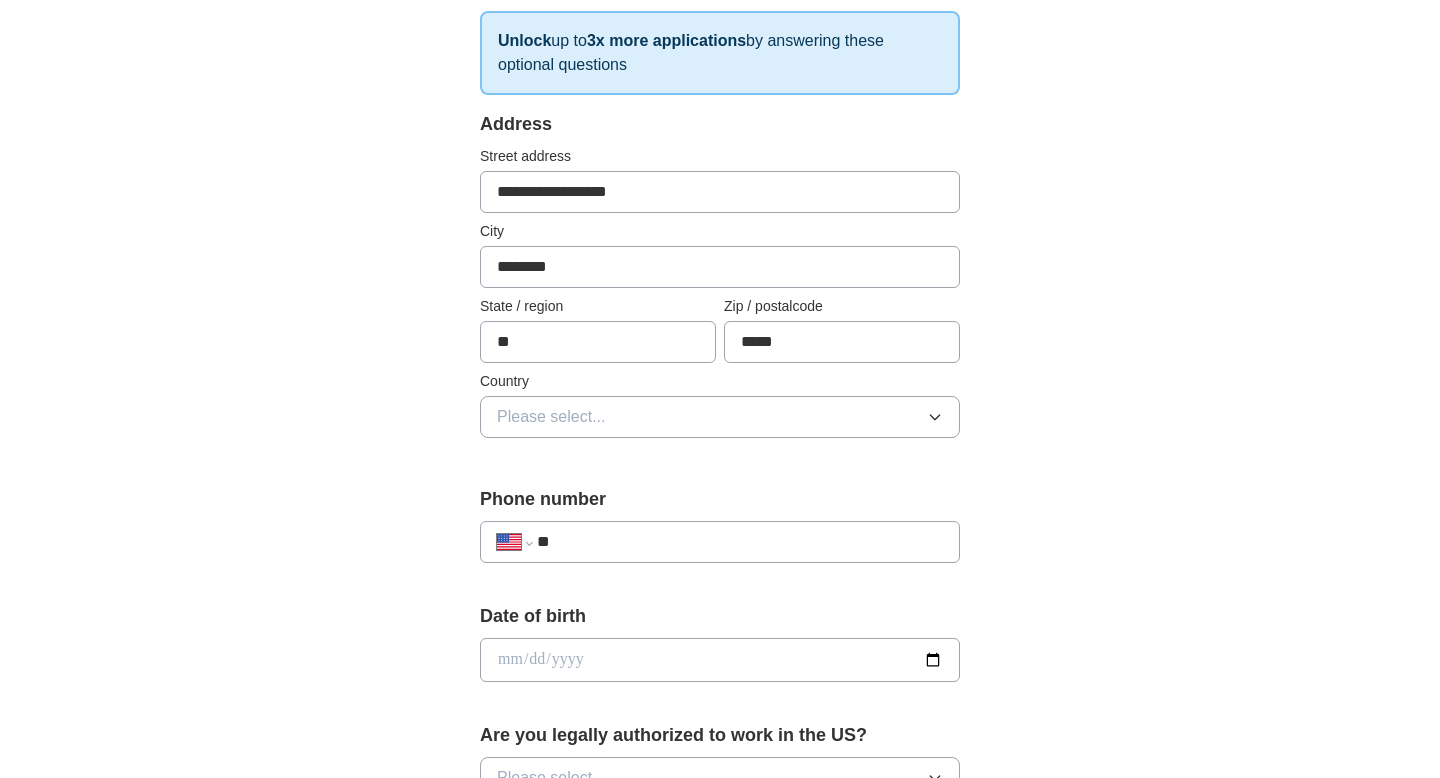 click on "Please select..." at bounding box center [720, 417] 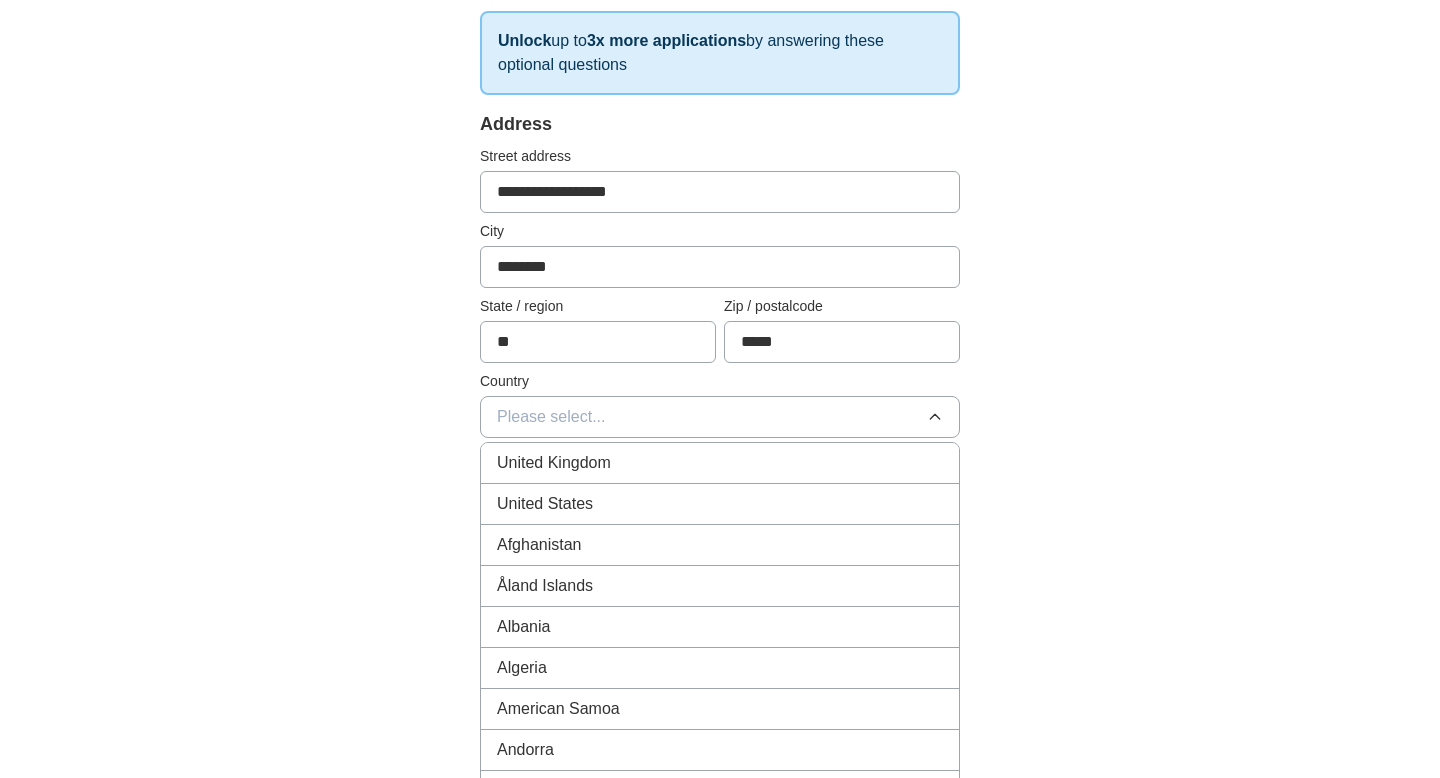 click on "United States" at bounding box center [720, 504] 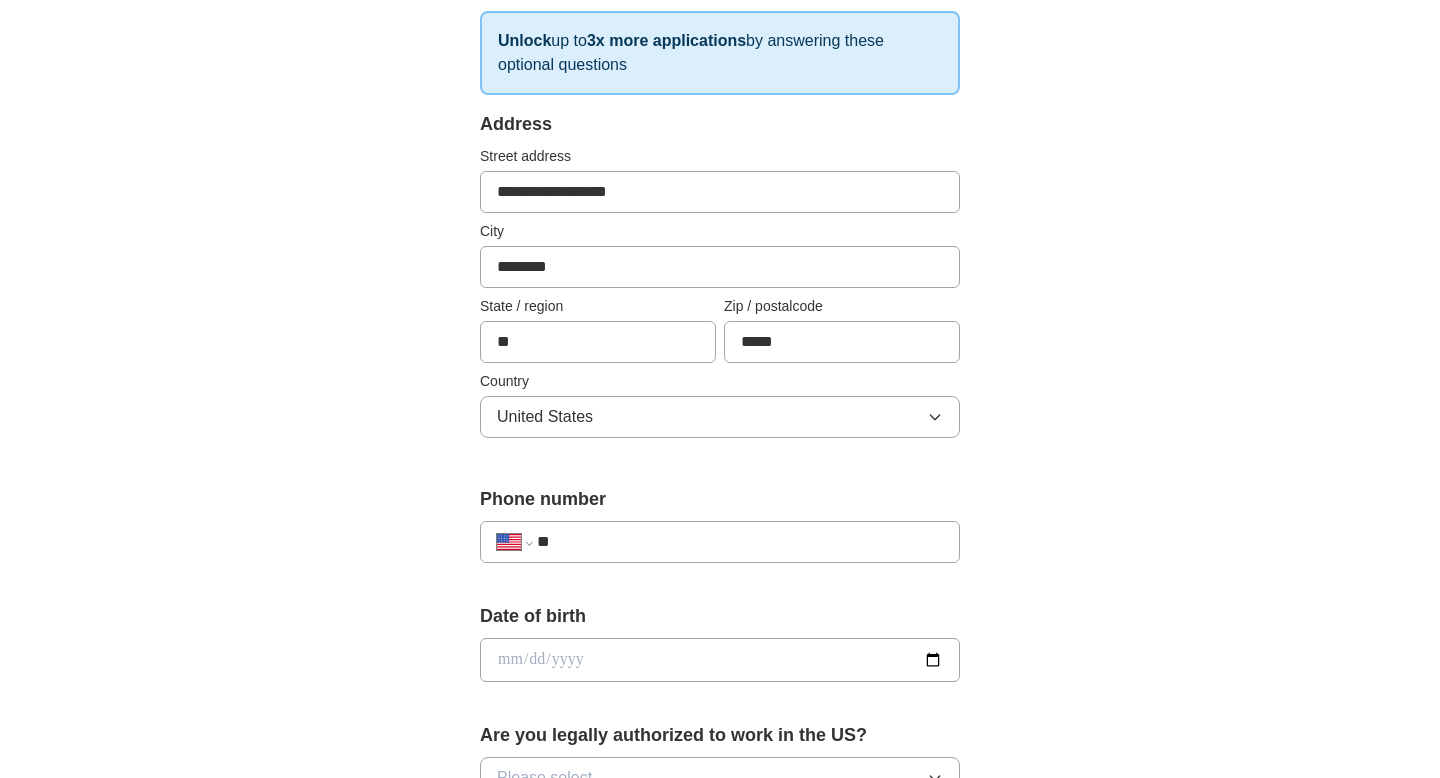 click on "**********" at bounding box center (720, 634) 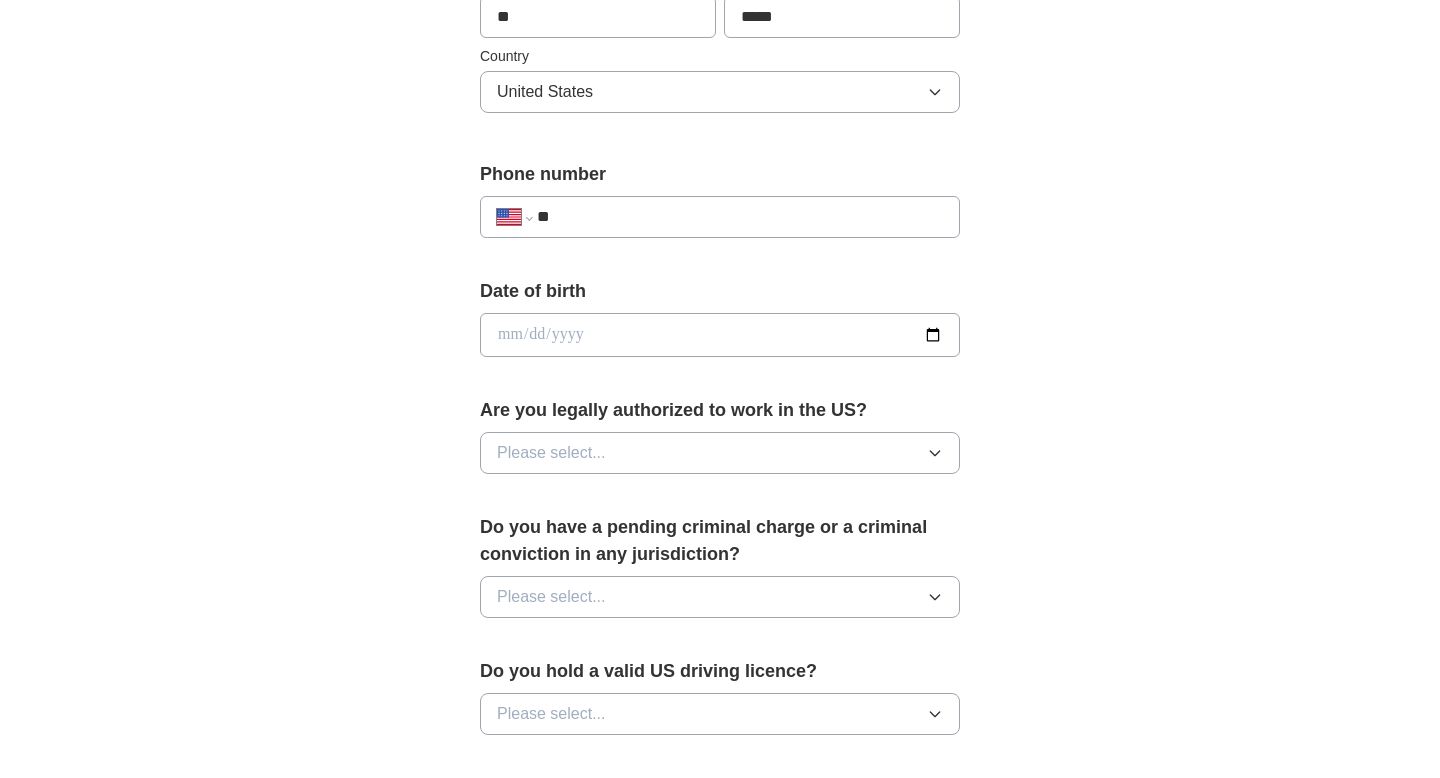 scroll, scrollTop: 663, scrollLeft: 0, axis: vertical 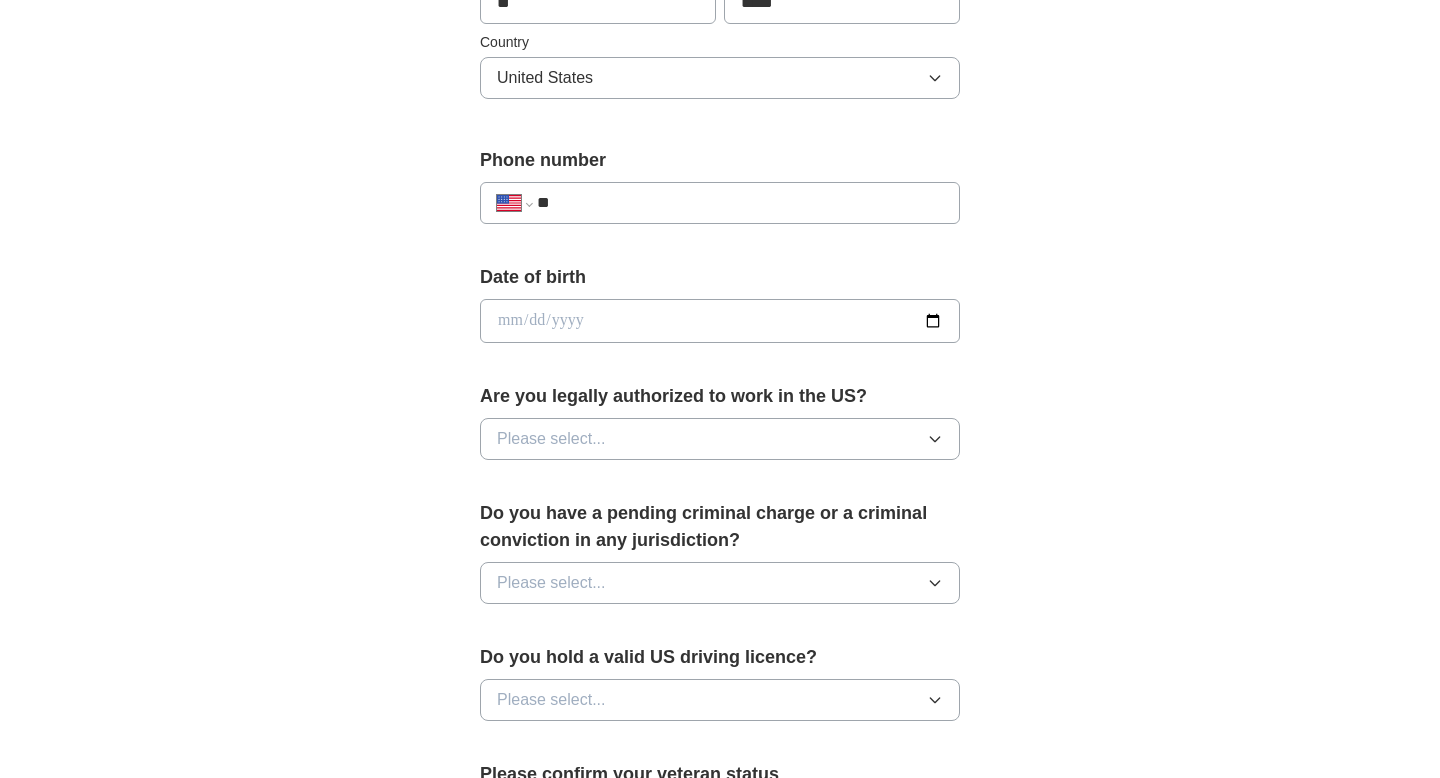 click on "**" at bounding box center (740, 203) 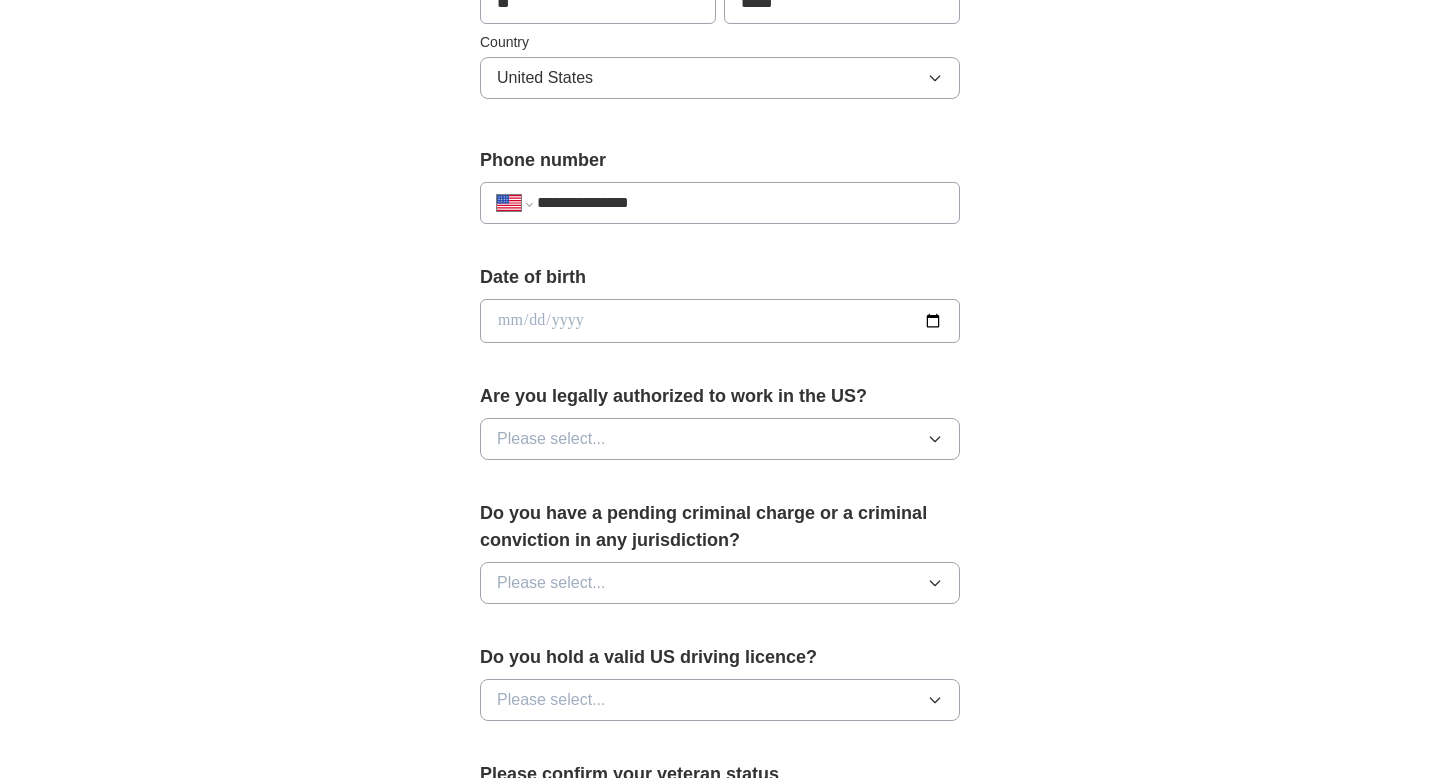 type on "**********" 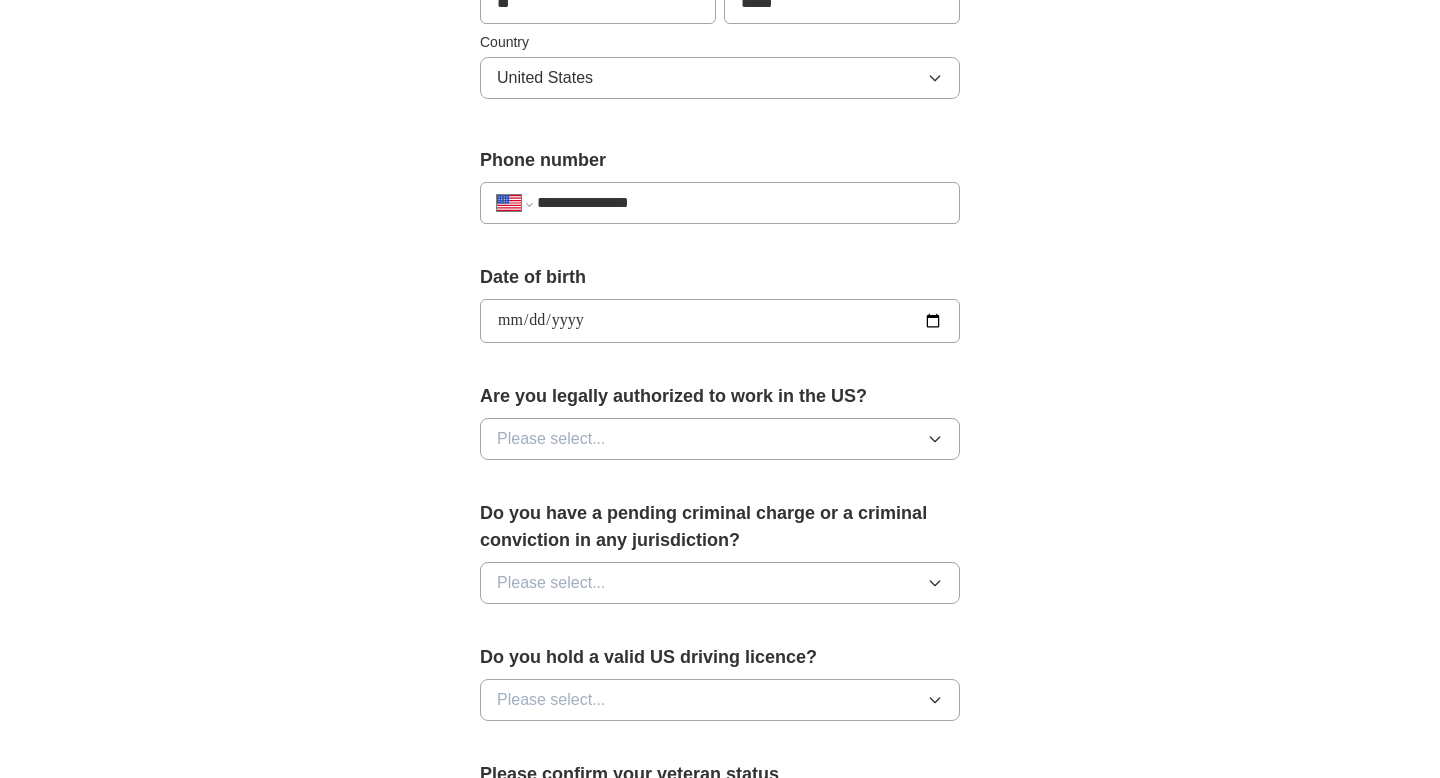 type on "**********" 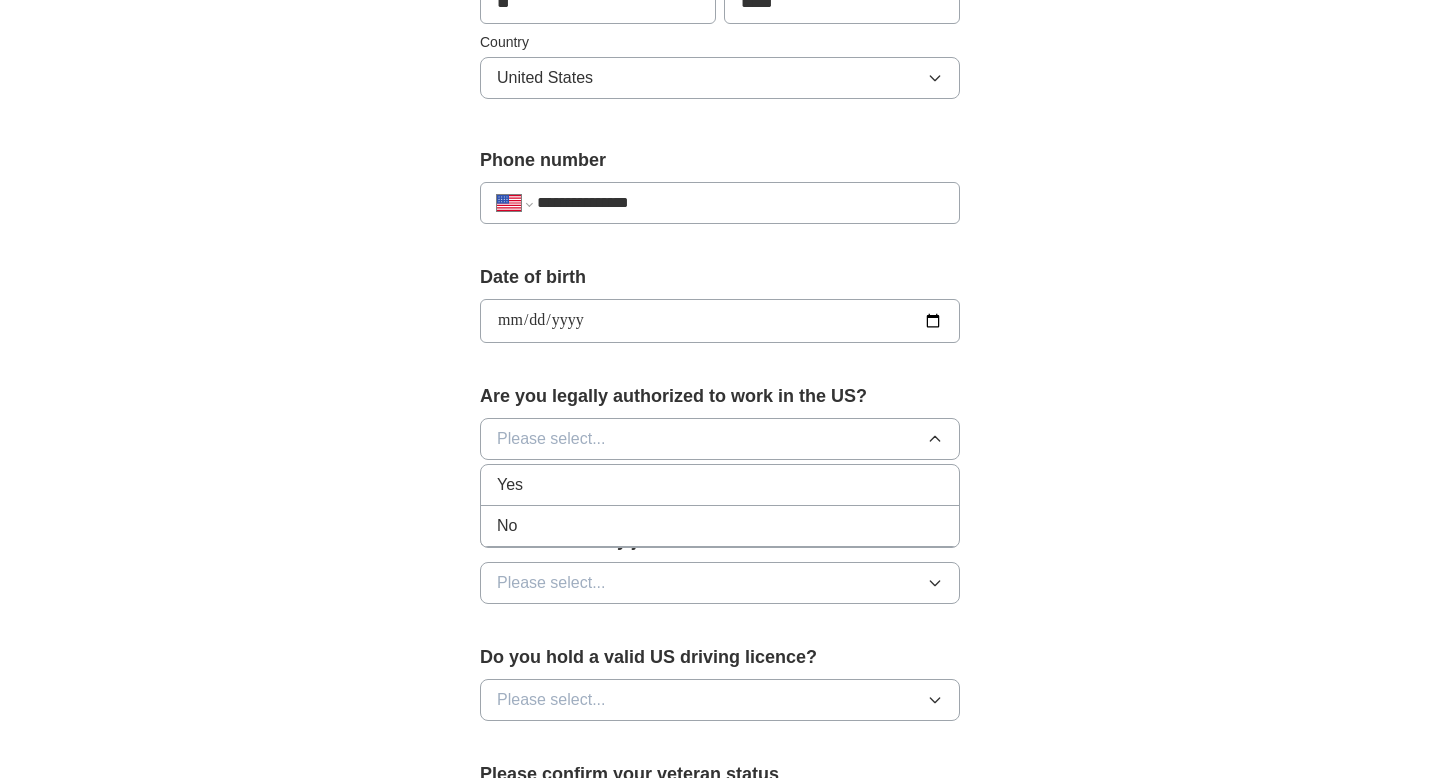 click on "Yes" at bounding box center [720, 485] 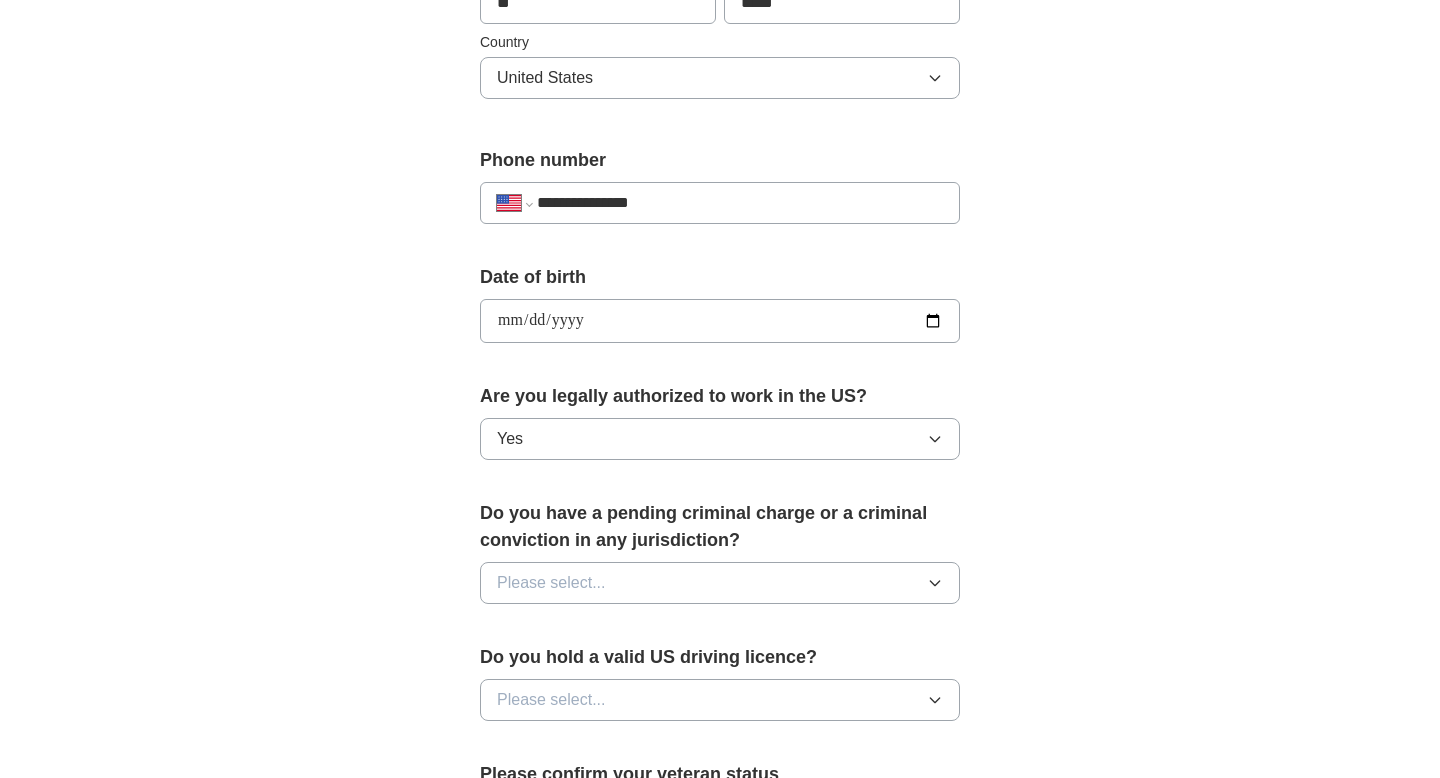 click on "Please select..." at bounding box center (720, 583) 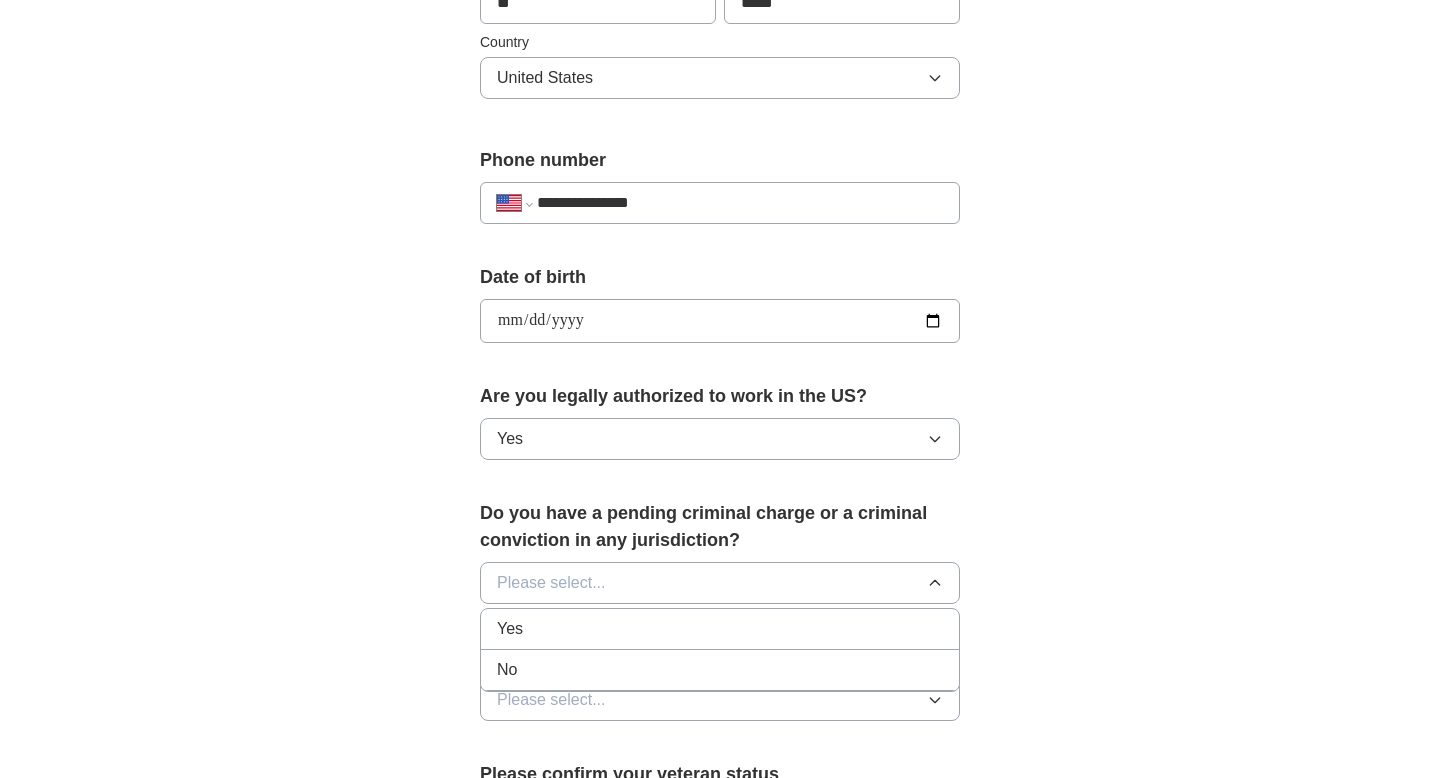 click on "No" at bounding box center [720, 670] 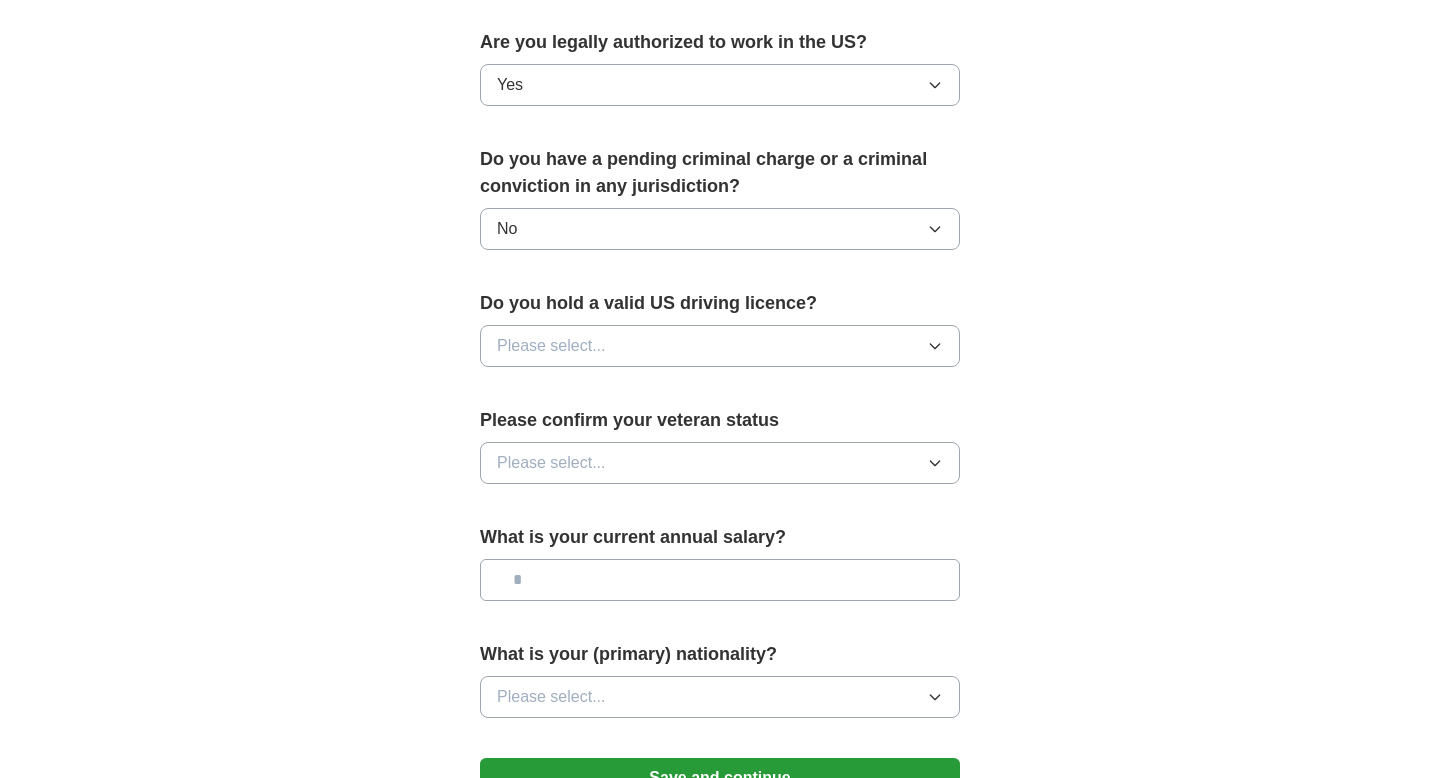scroll, scrollTop: 1022, scrollLeft: 0, axis: vertical 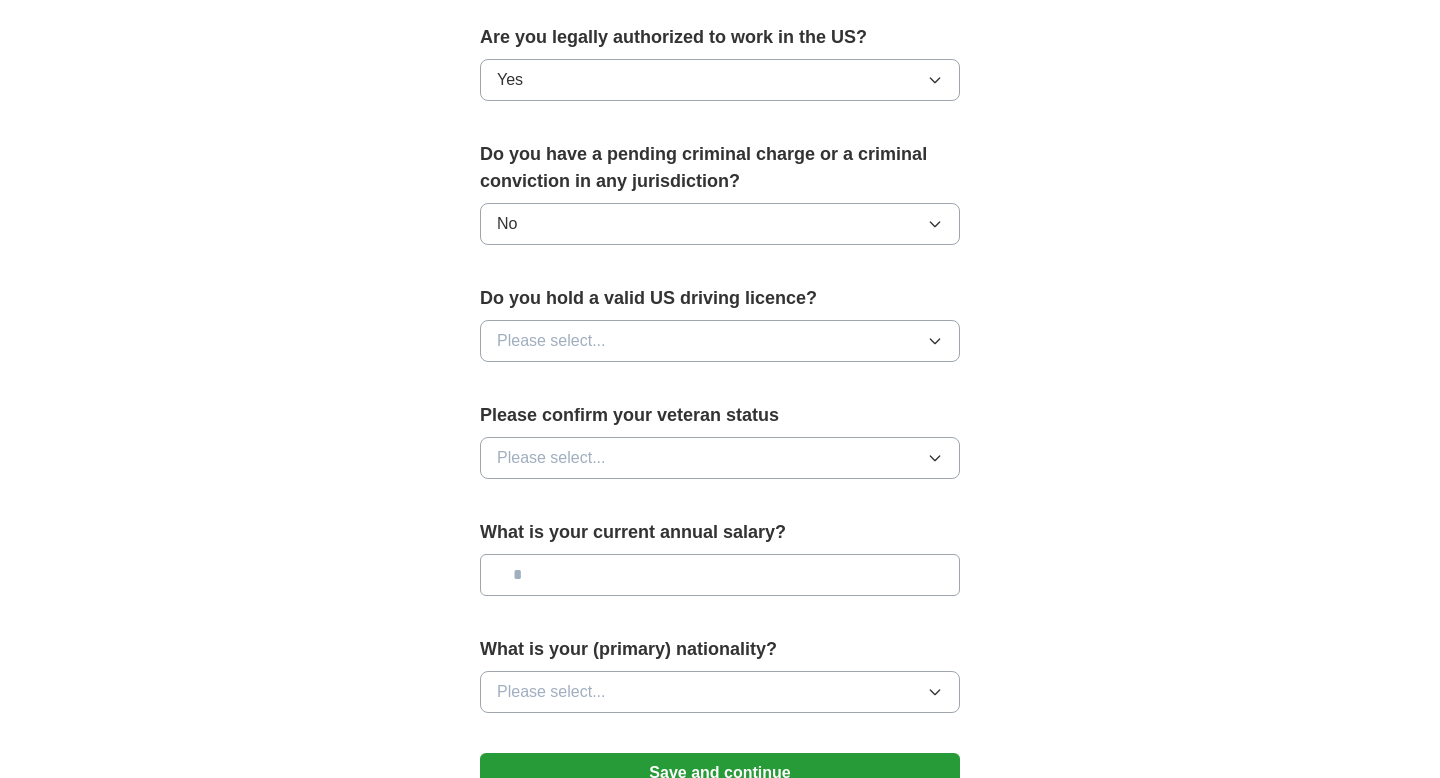click on "Please select..." at bounding box center (720, 341) 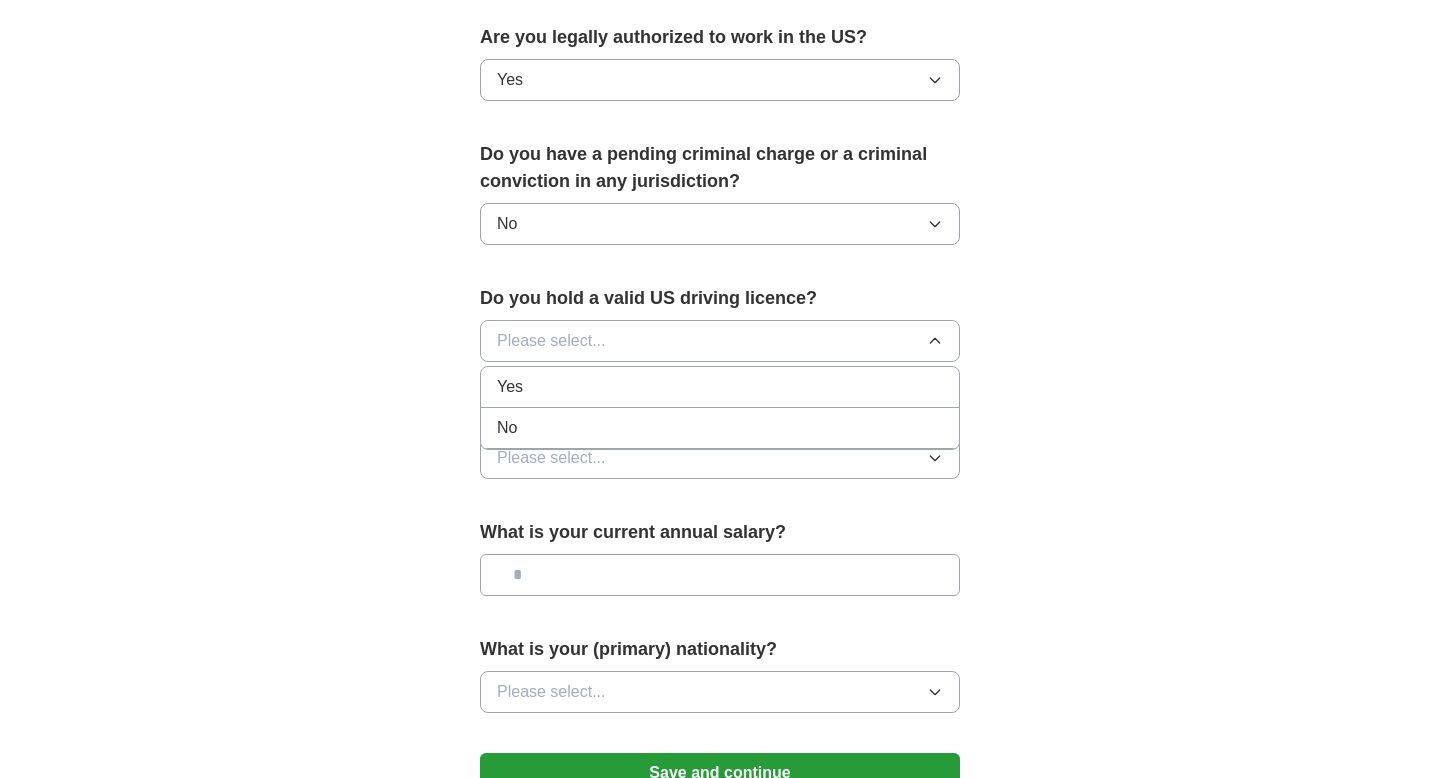 click on "Yes" at bounding box center (720, 387) 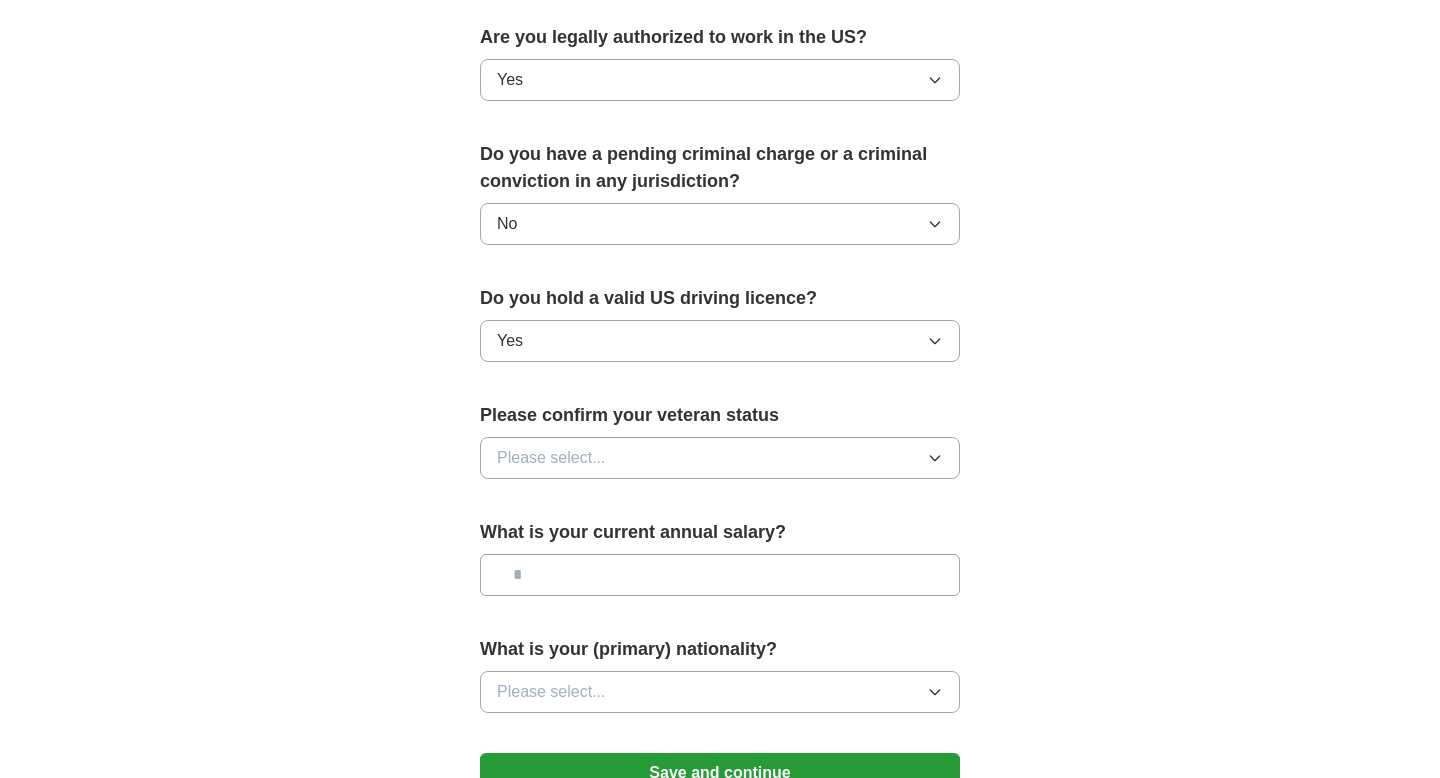 click on "Please select..." at bounding box center [720, 458] 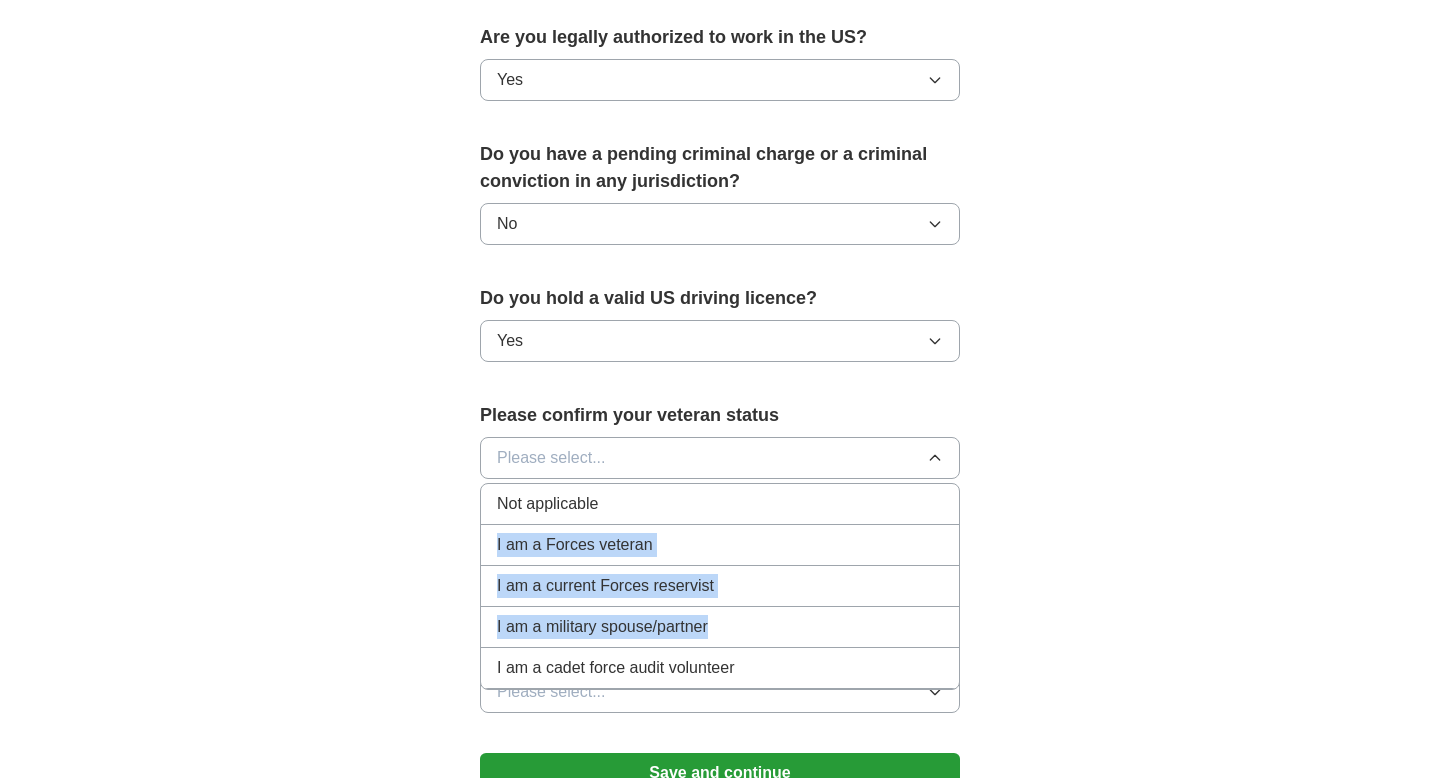 drag, startPoint x: 726, startPoint y: 510, endPoint x: 731, endPoint y: 646, distance: 136.09187 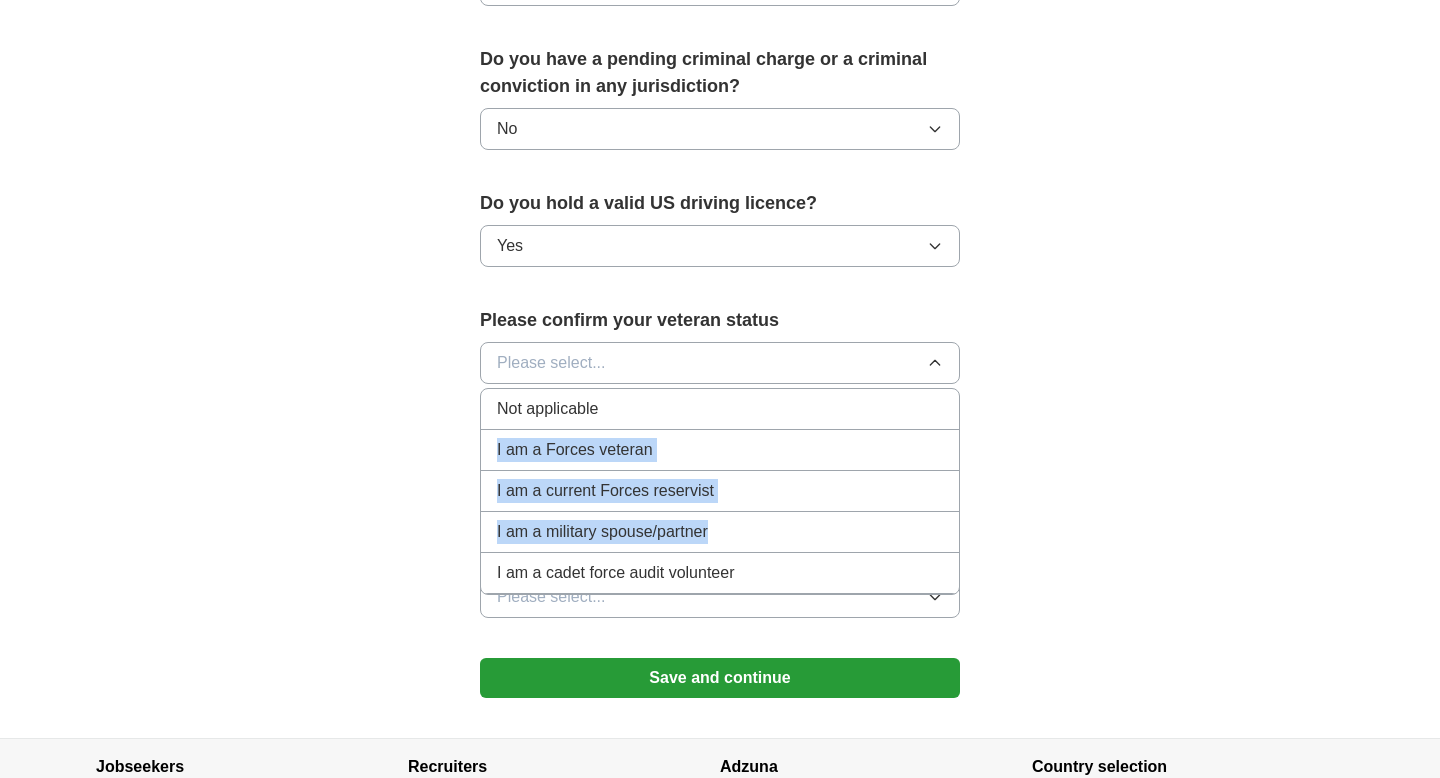 scroll, scrollTop: 1118, scrollLeft: 0, axis: vertical 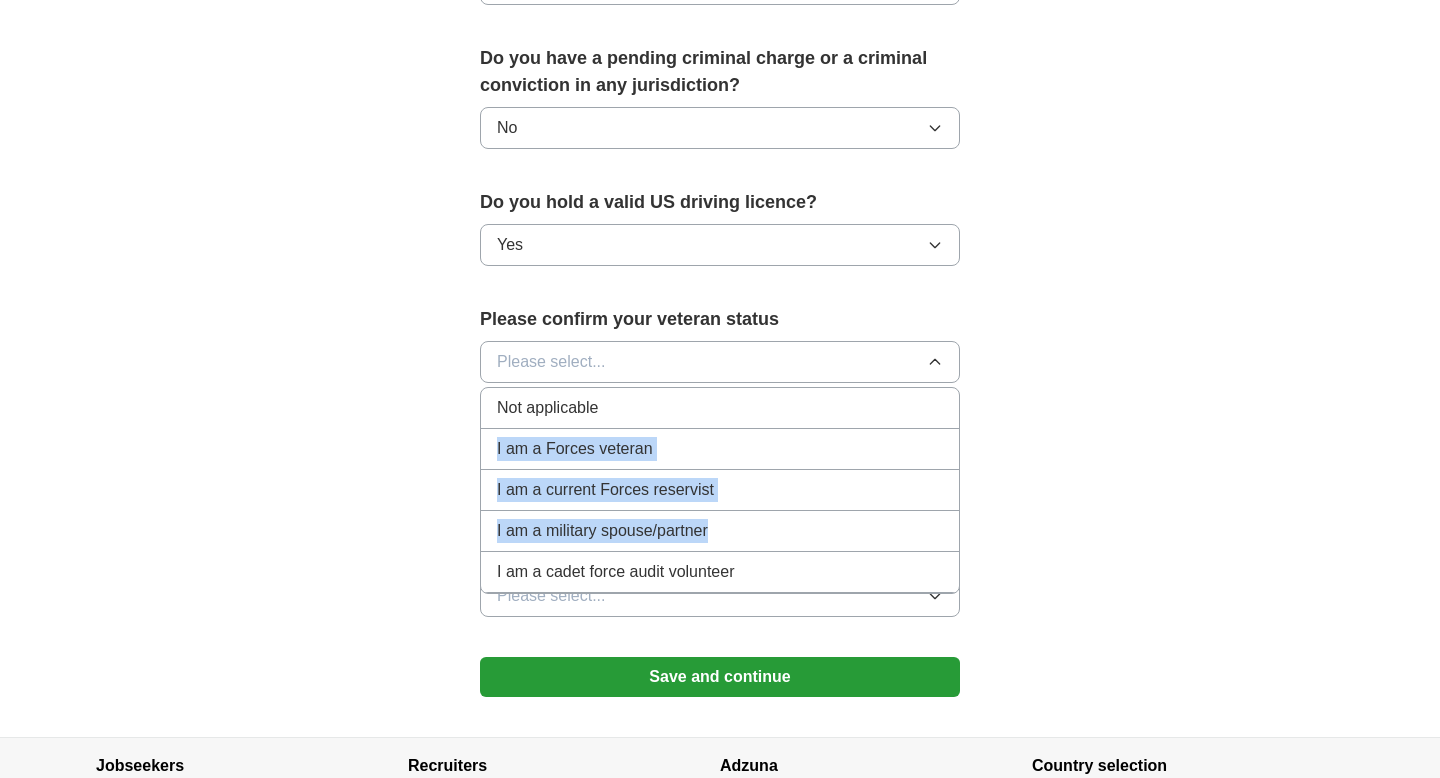 click on "Not applicable" at bounding box center (720, 408) 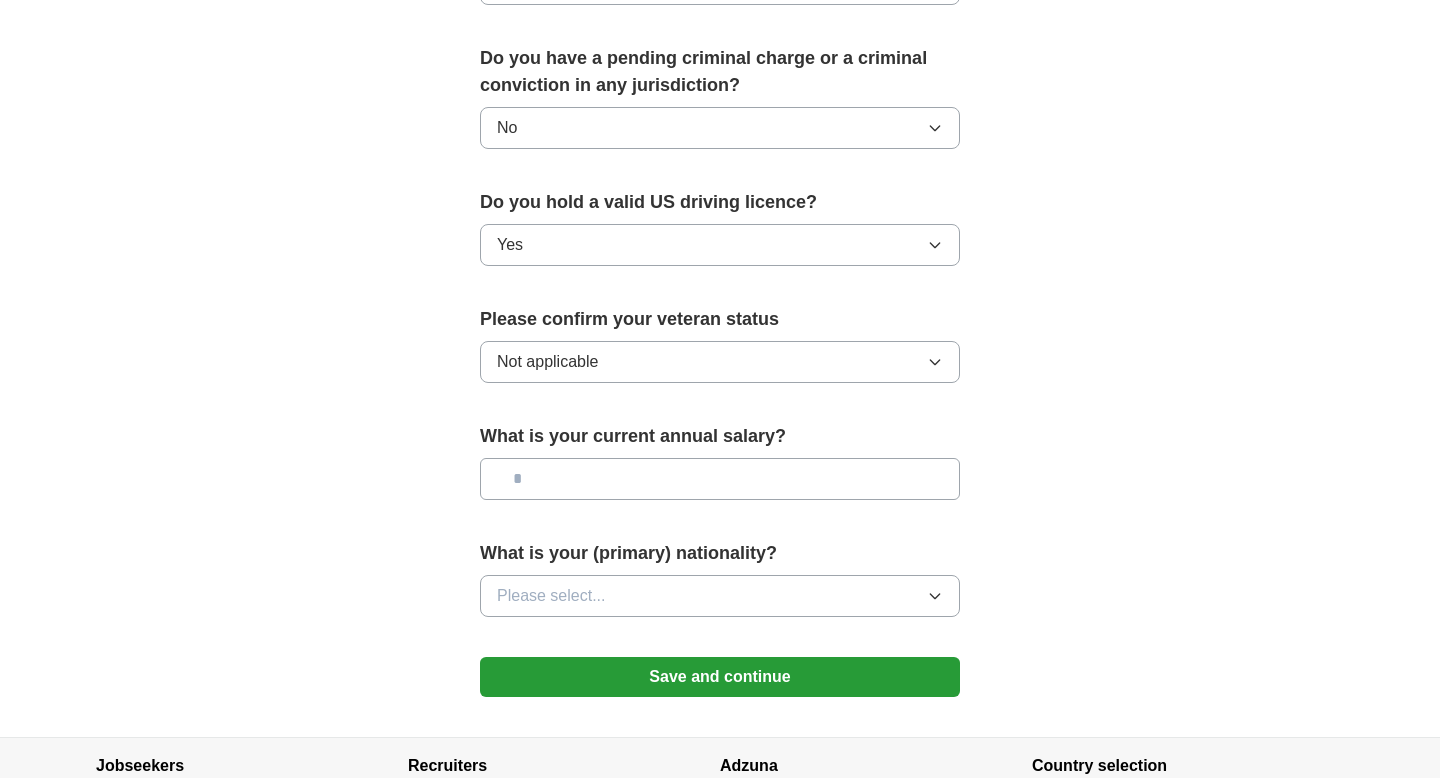 click on "**********" at bounding box center [720, -104] 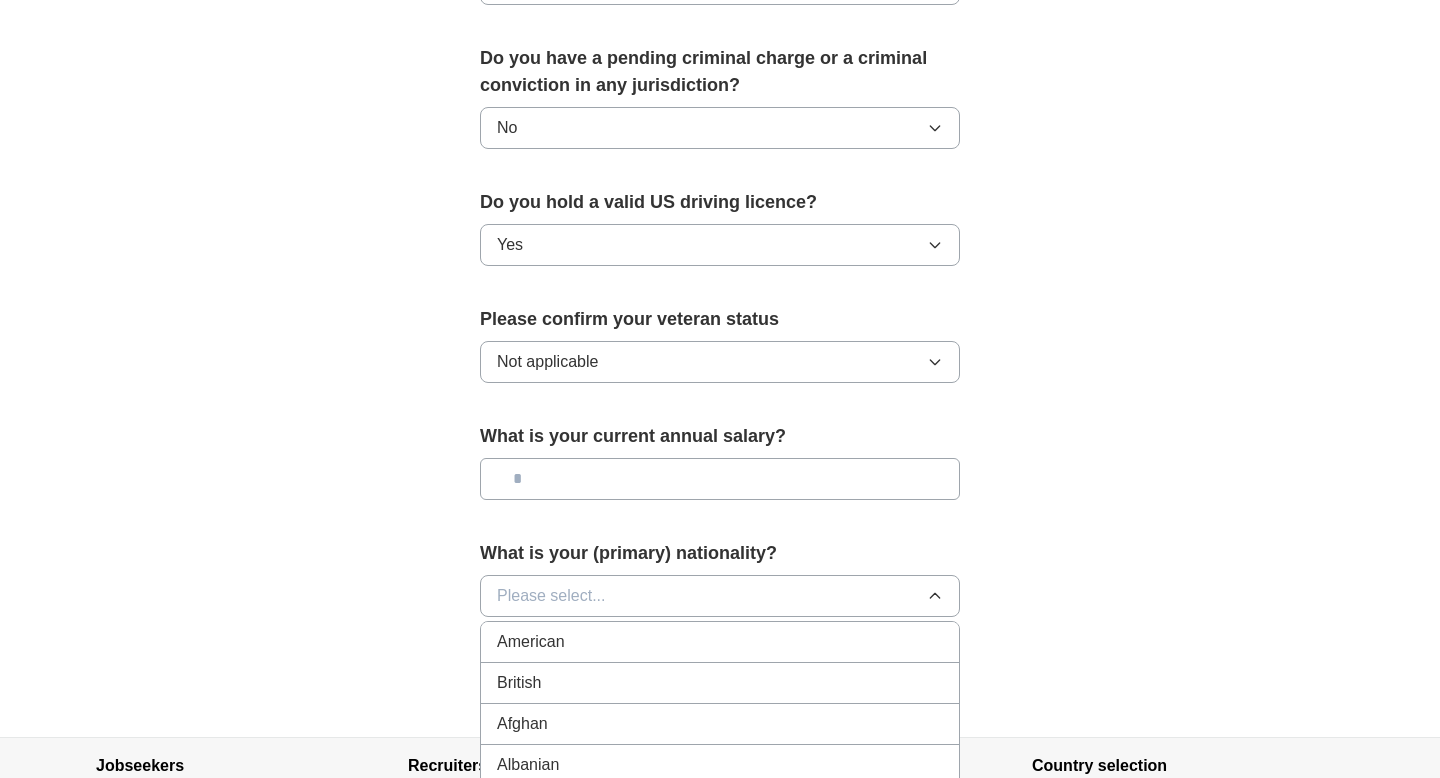 type 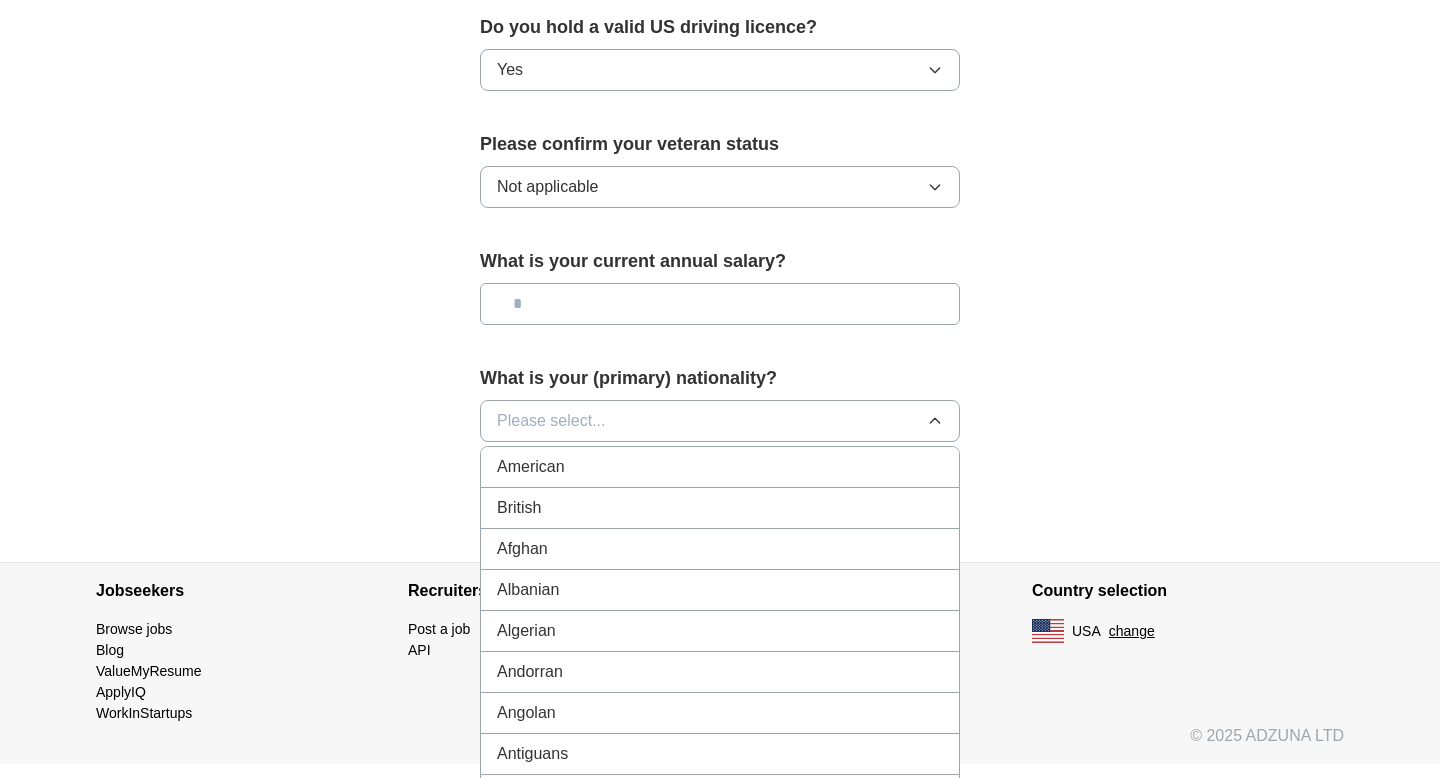 scroll, scrollTop: 1361, scrollLeft: 0, axis: vertical 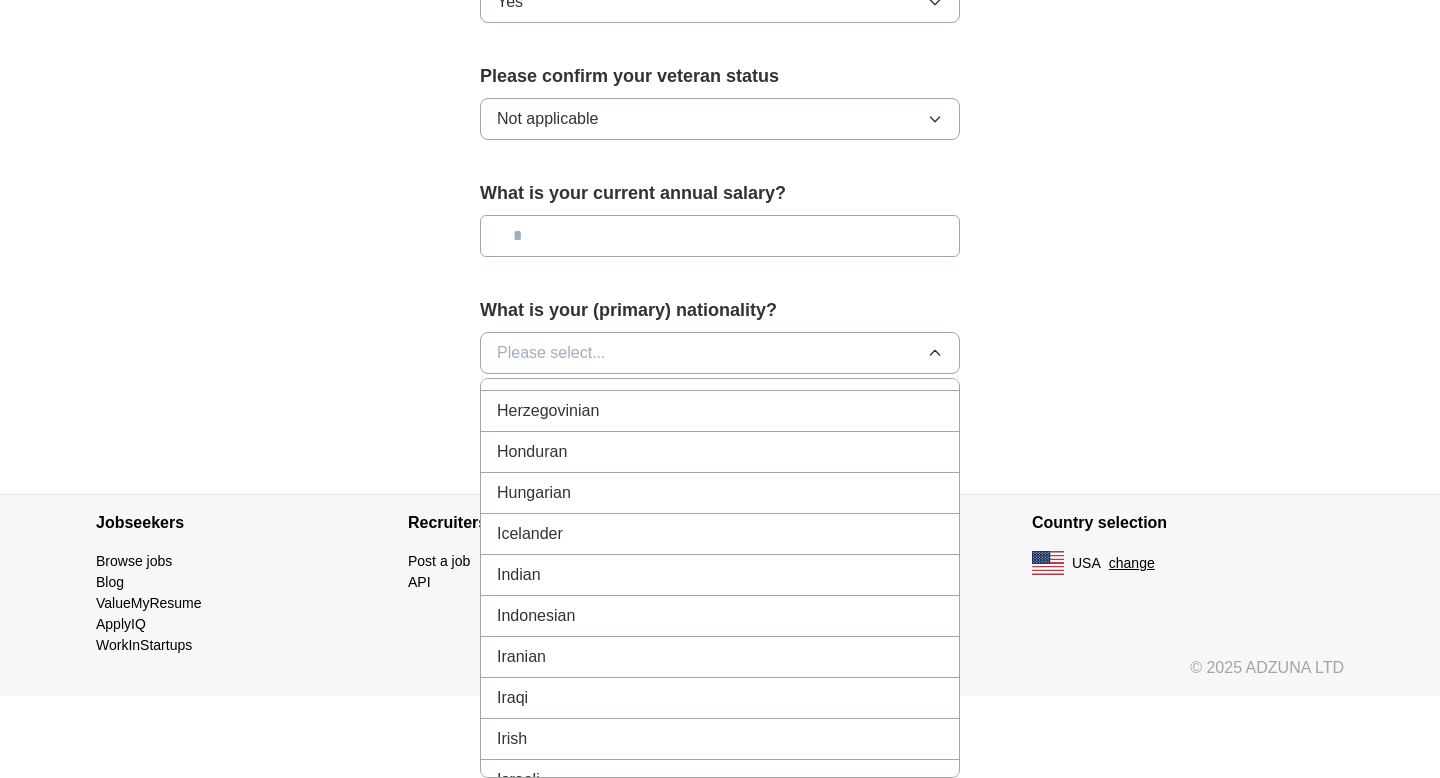 click on "Indian" at bounding box center (720, 575) 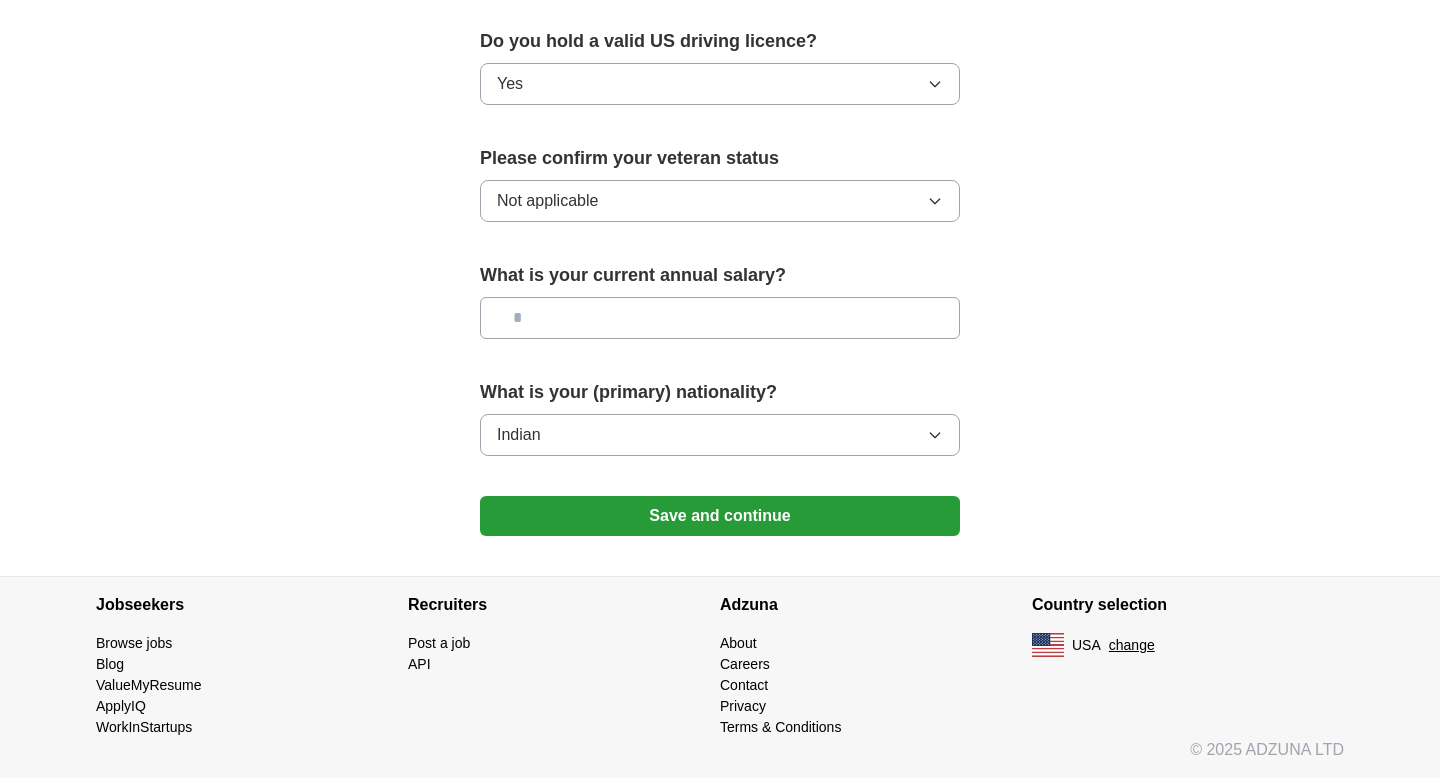 scroll, scrollTop: 1279, scrollLeft: 0, axis: vertical 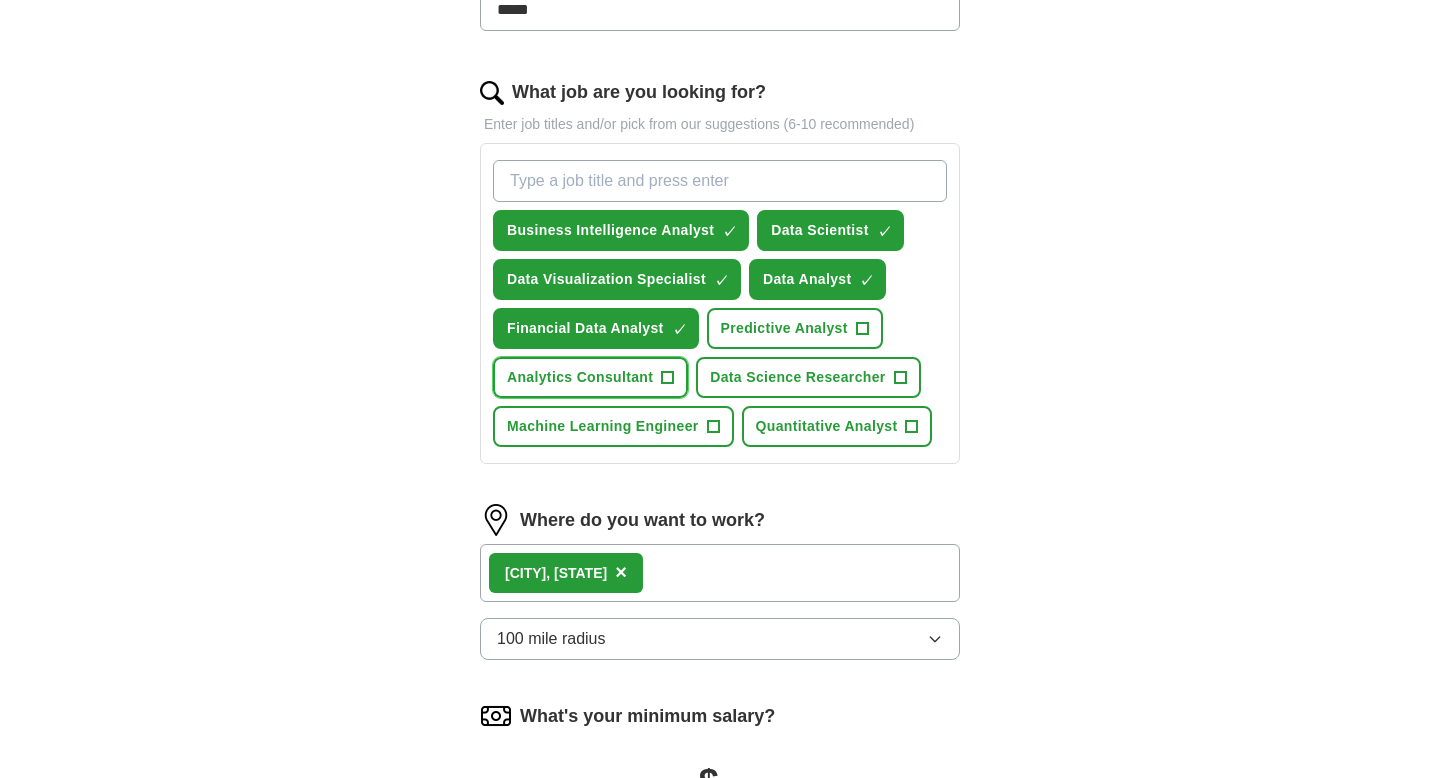 click on "Analytics Consultant" at bounding box center (580, 377) 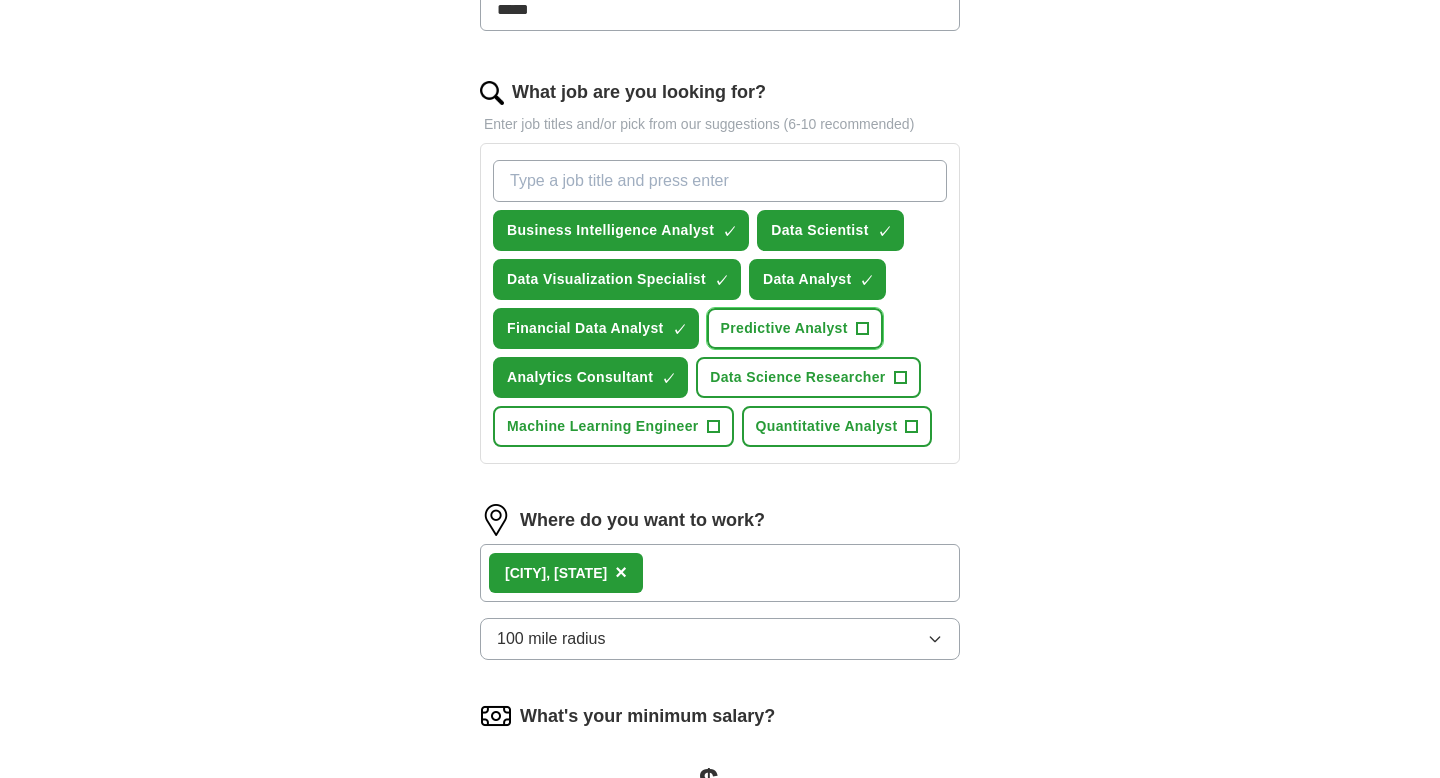 click on "Predictive Analyst" at bounding box center [784, 328] 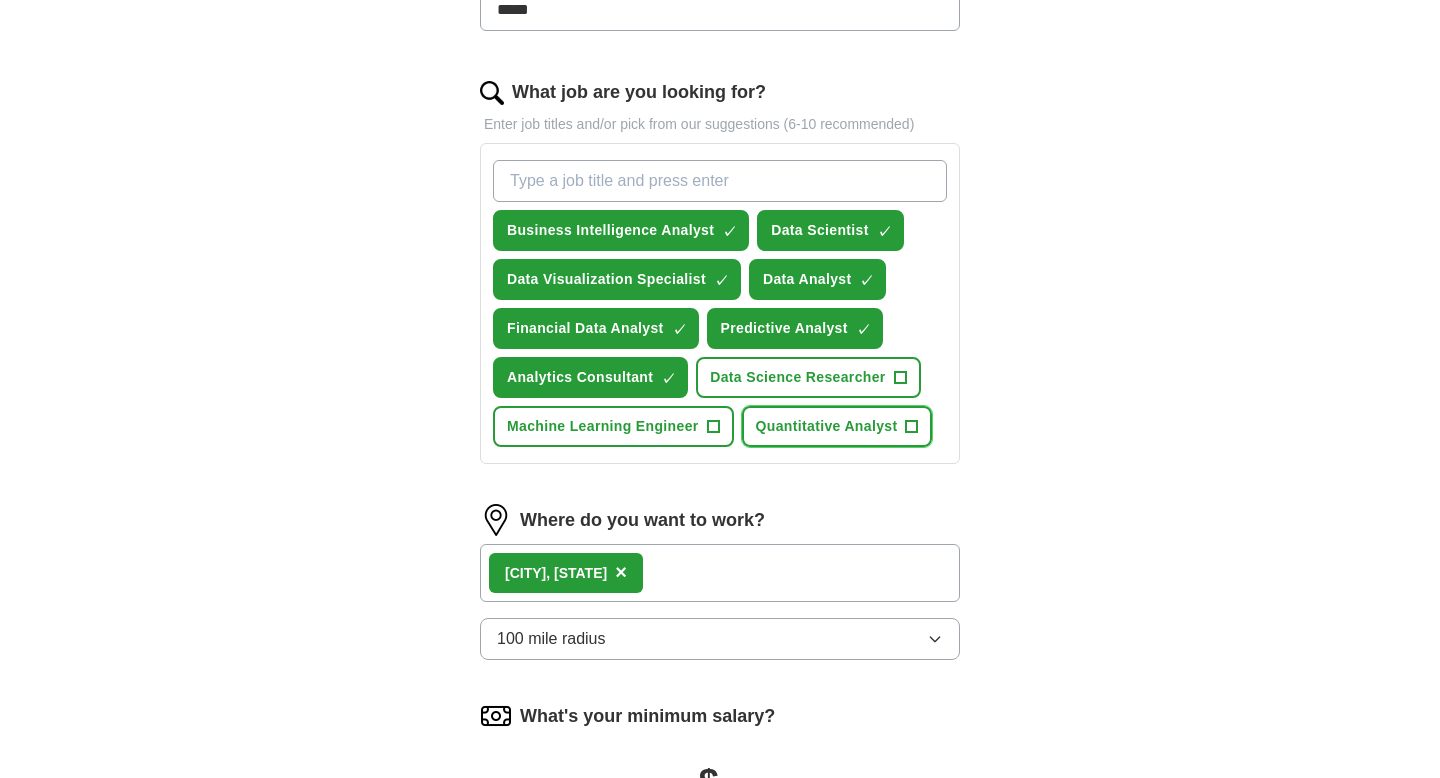 click on "Quantitative Analyst" at bounding box center [827, 426] 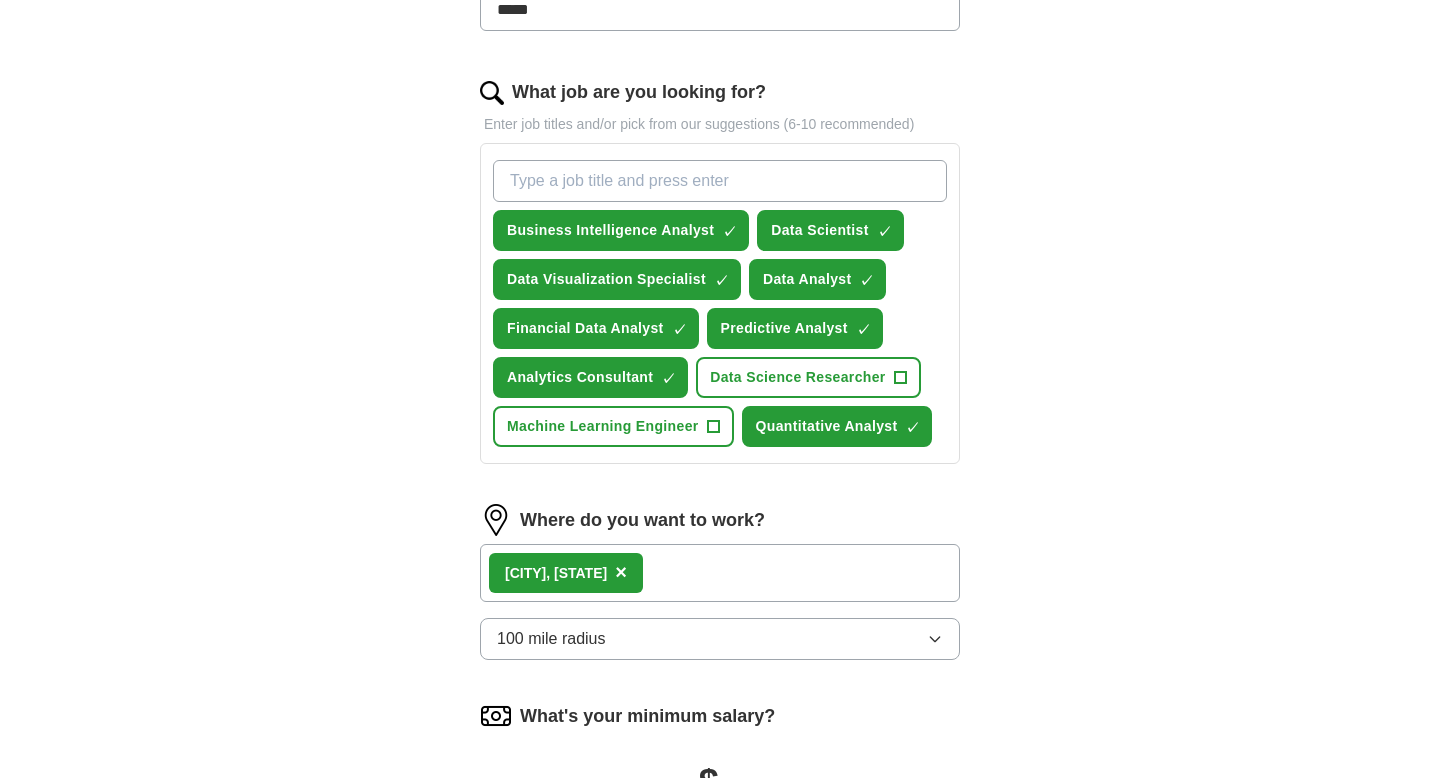 click on "What job are you looking for?" at bounding box center (720, 181) 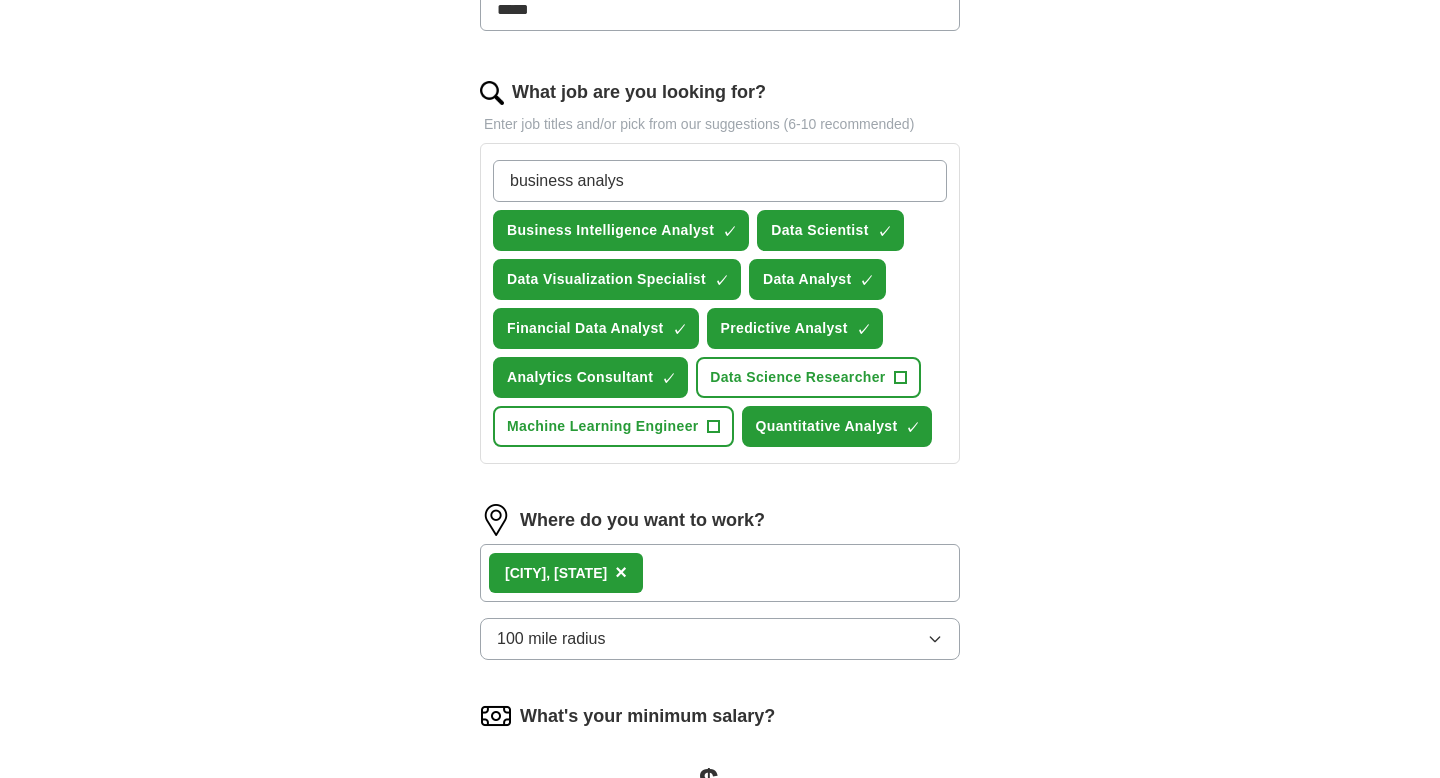 type on "business analyst" 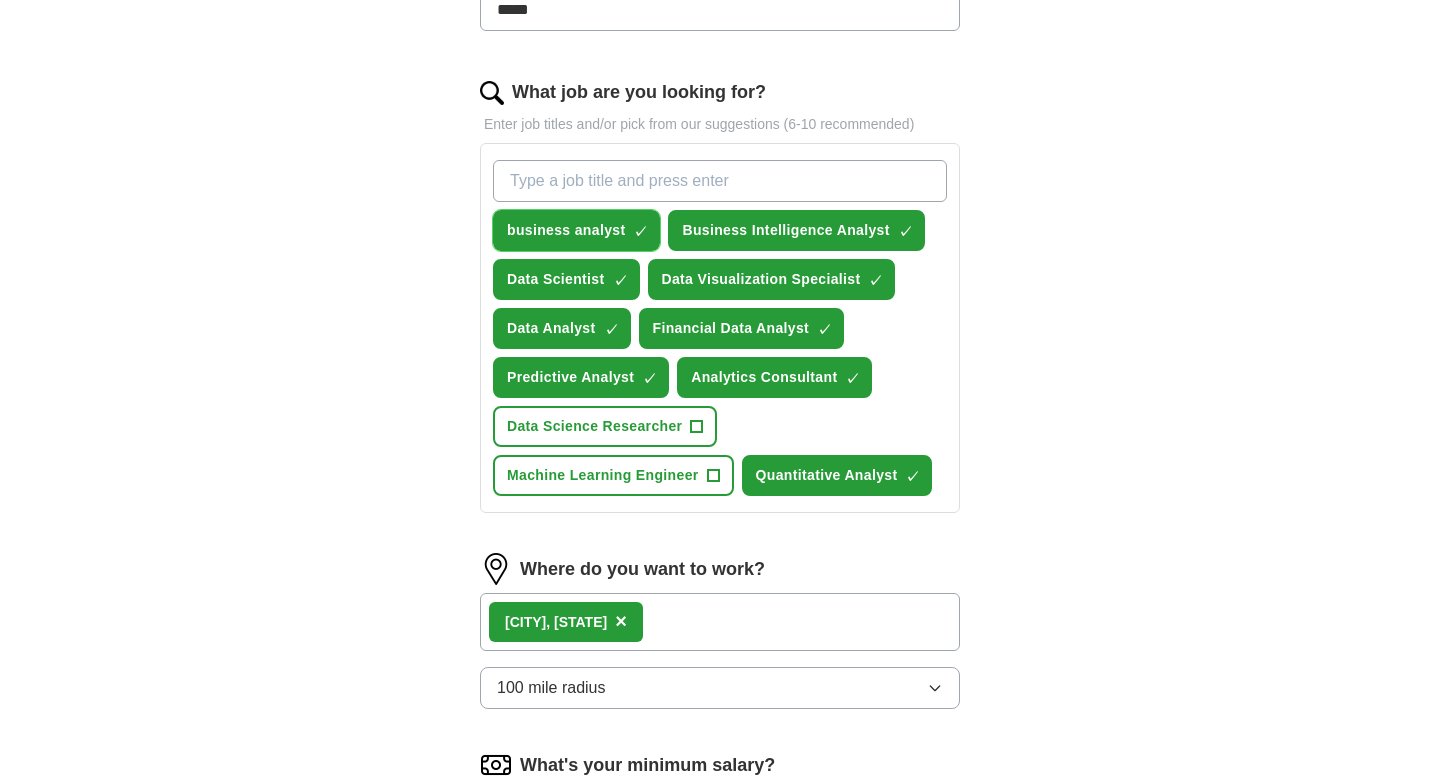 click on "business analyst ✓ ×" at bounding box center [576, 230] 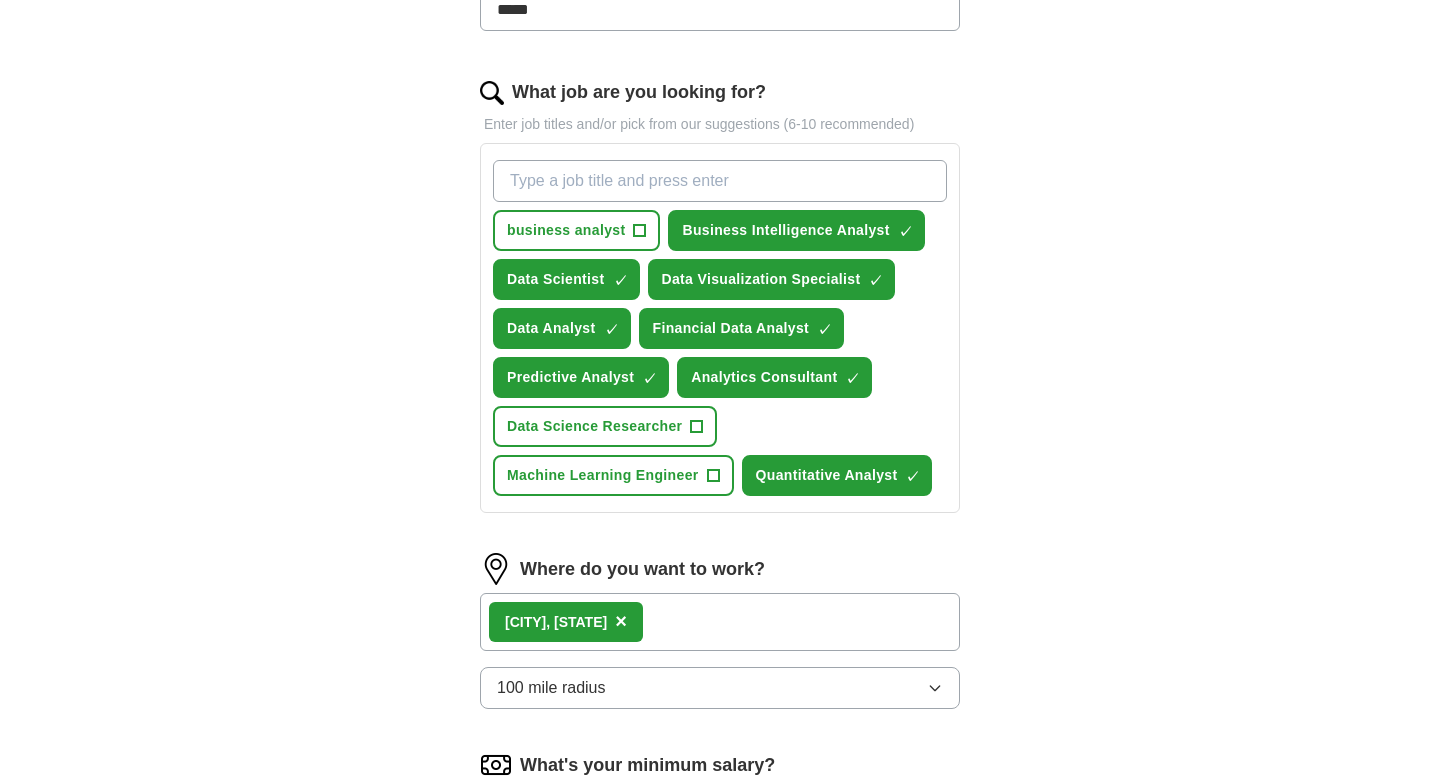 click on "What job are you looking for?" at bounding box center [720, 181] 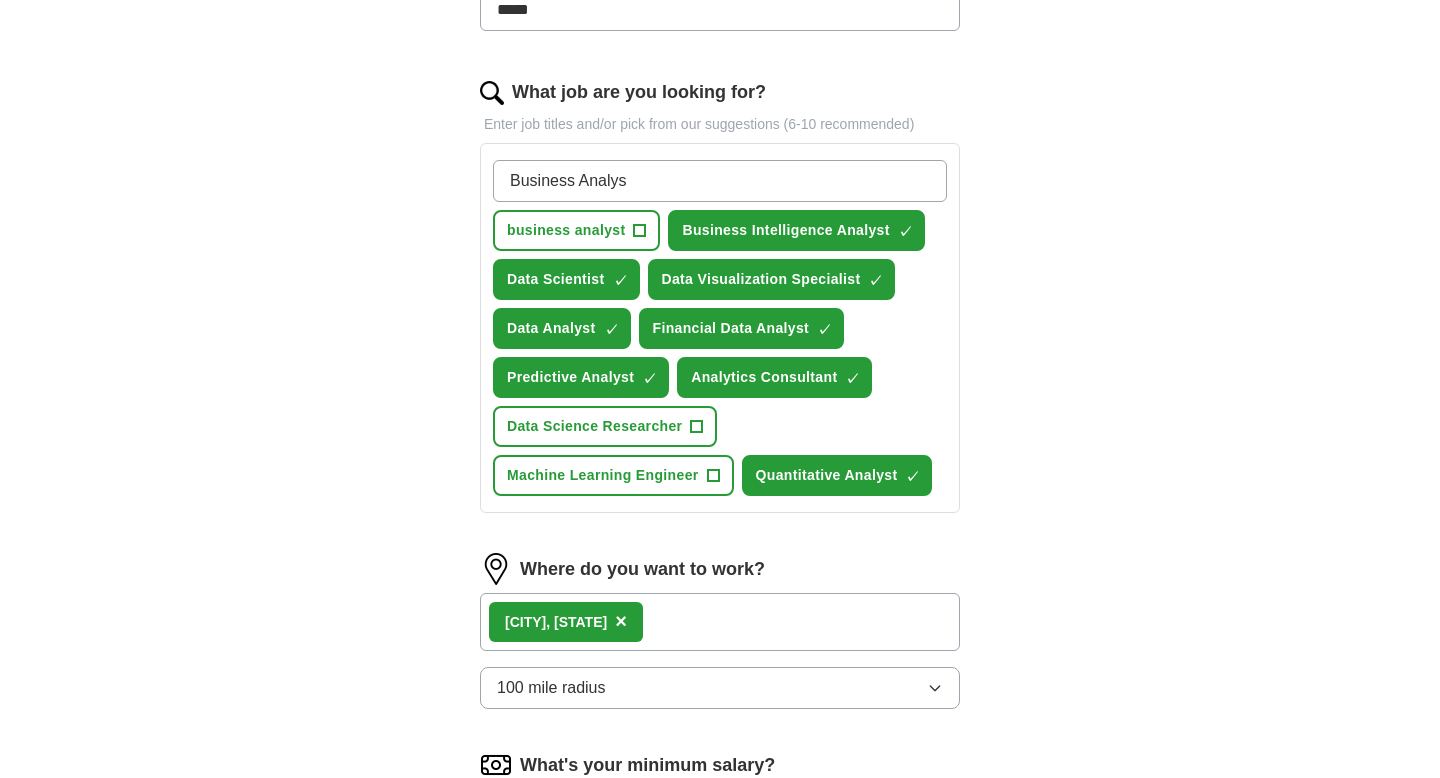 type on "Business Analyst" 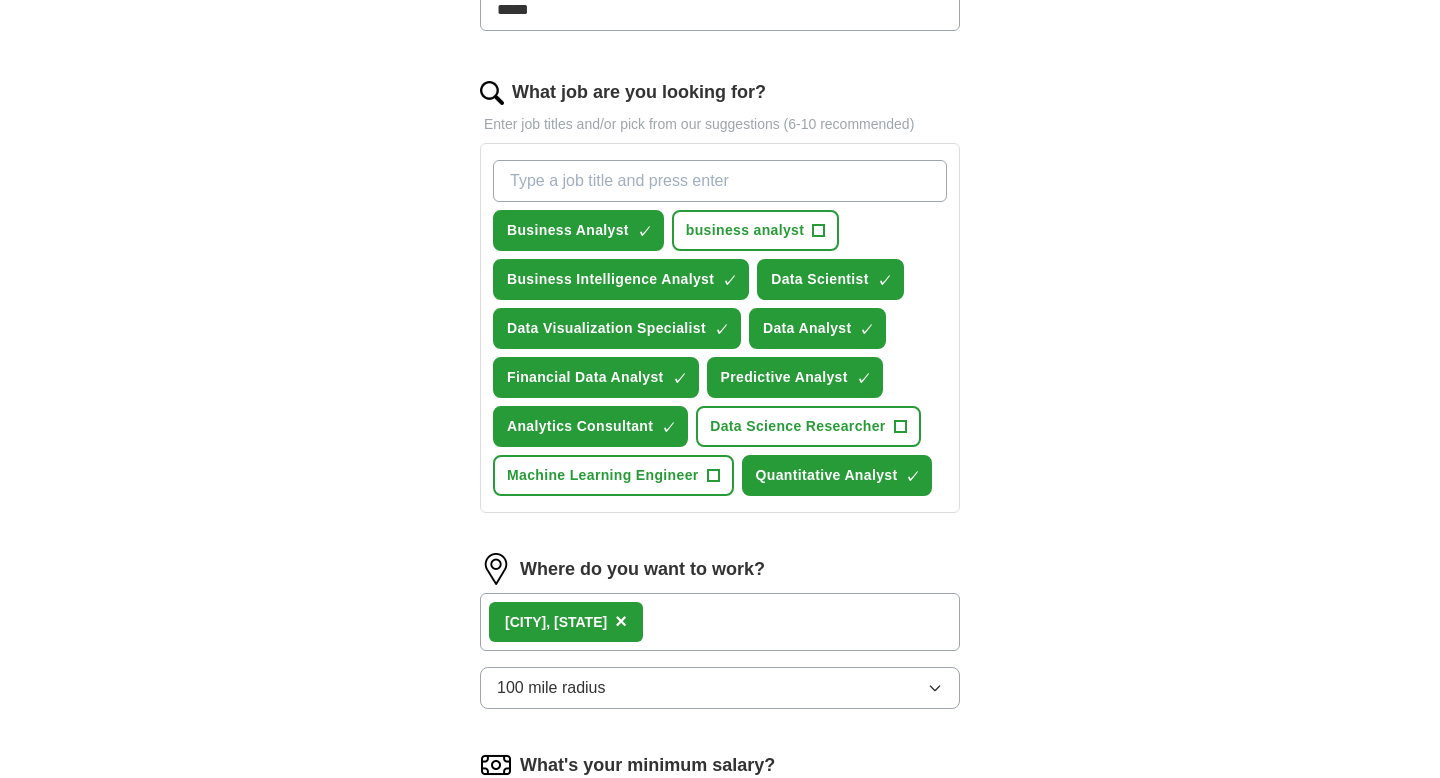 click on "What job are you looking for?" at bounding box center (720, 181) 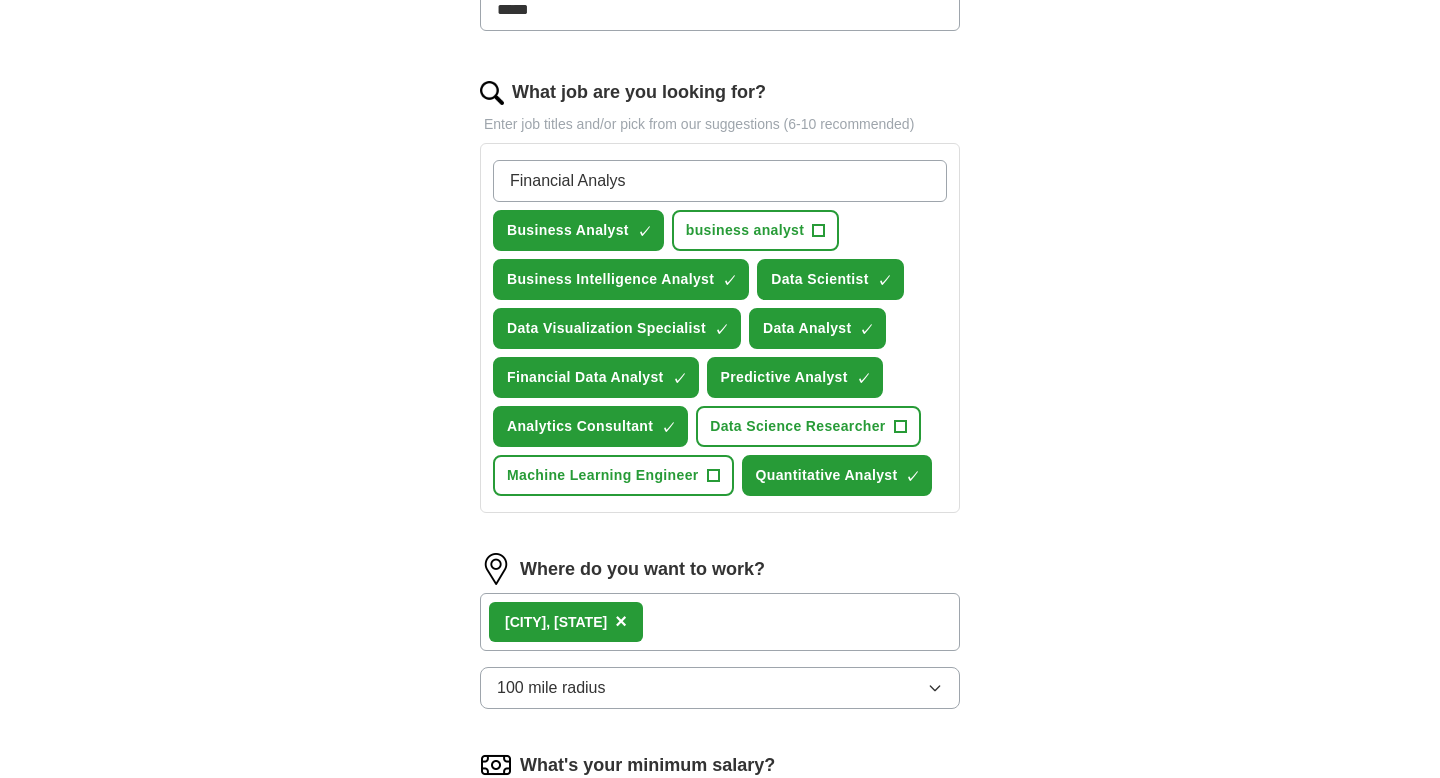 type on "Financial Analyst" 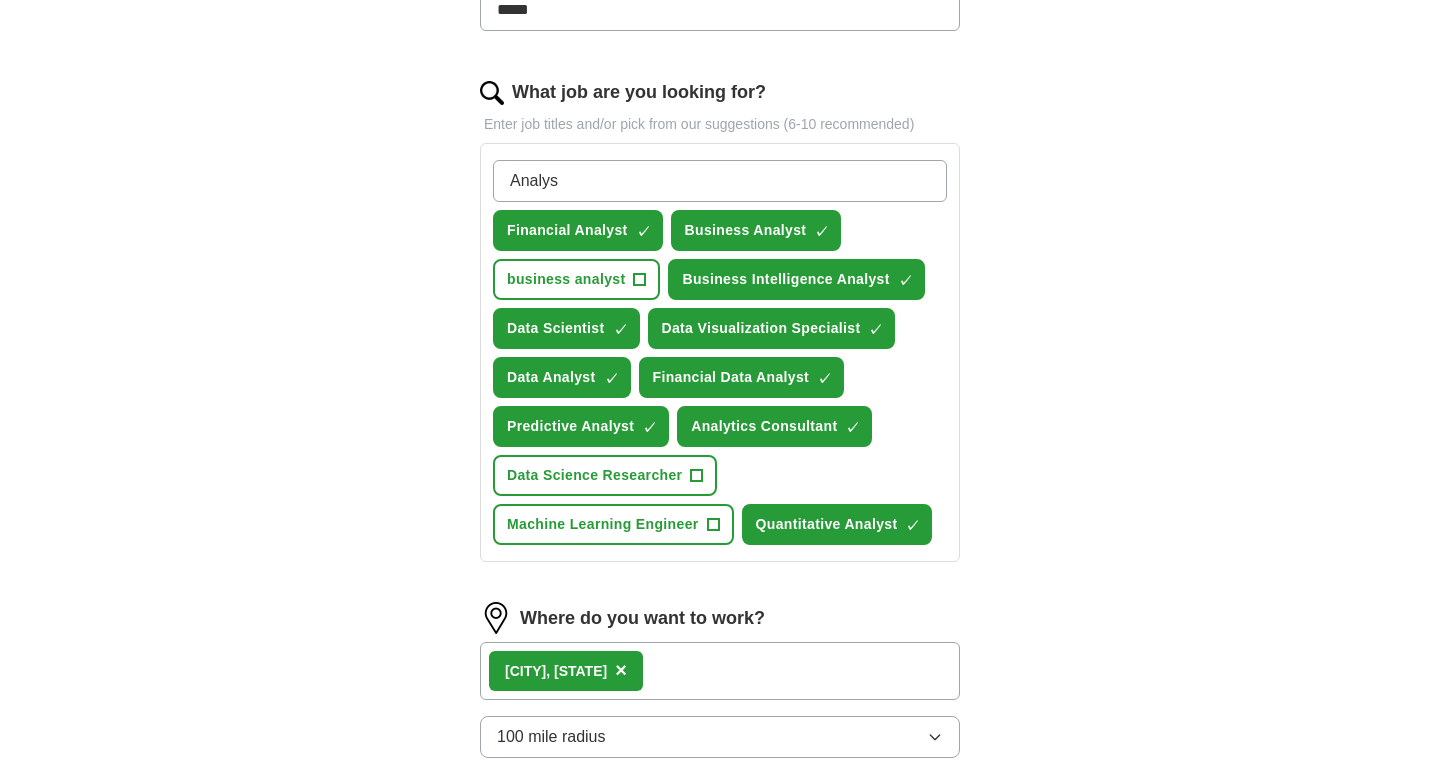 type on "Analyst" 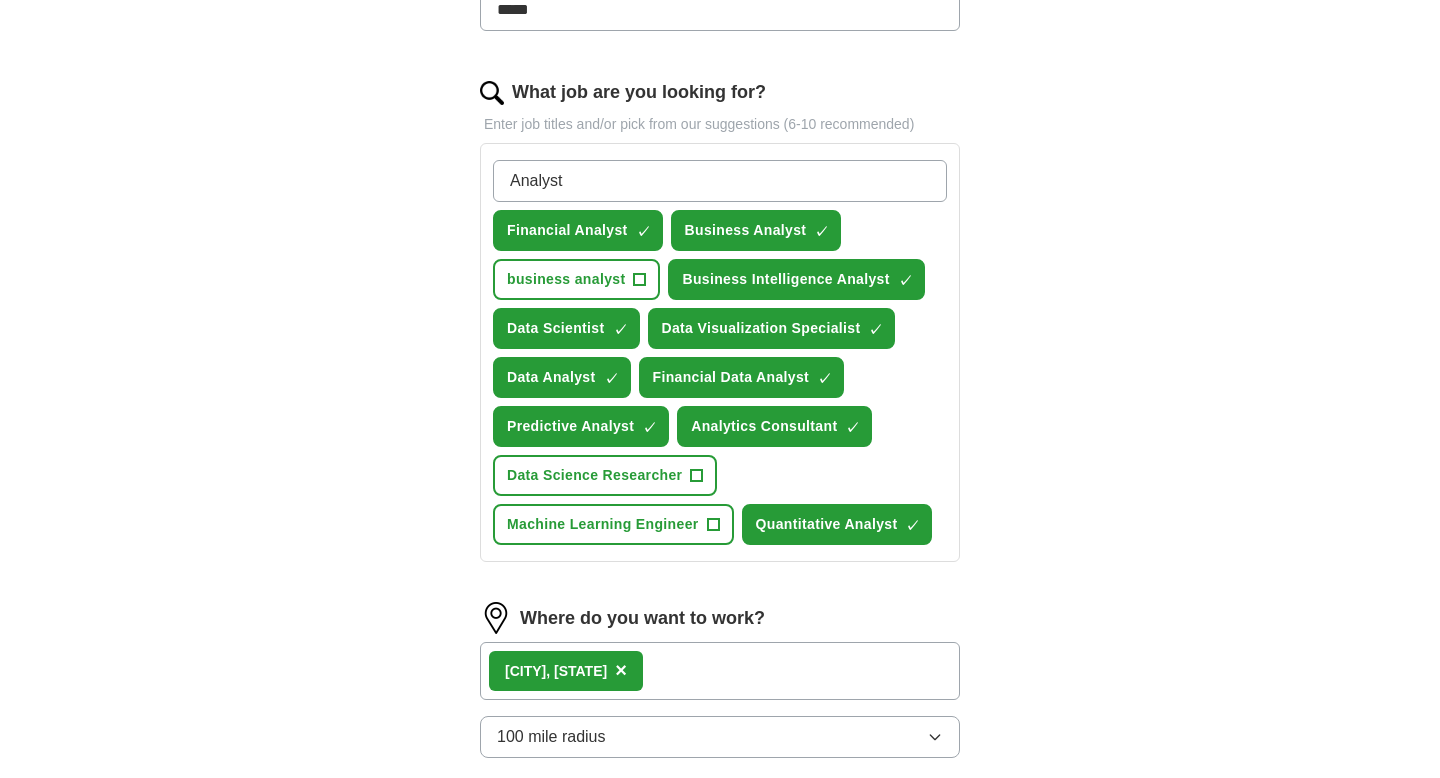 type 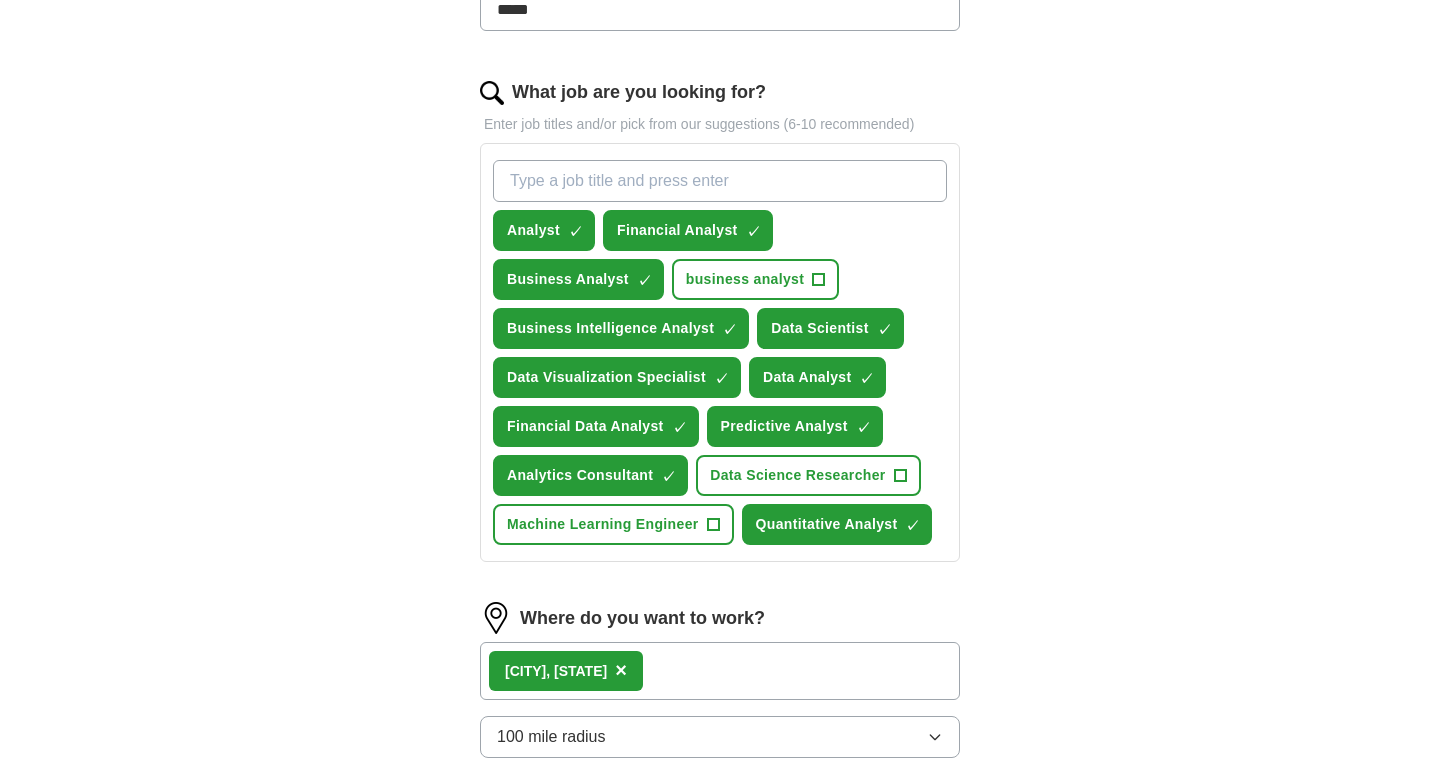 click on "Let  ApplyIQ  do the hard work of searching and applying for jobs. Just tell us what you're looking for, and we'll do the rest. Select a resume Parita_Patel_Data.pdf 07/28/2025, 00:03 Upload a different  resume By uploading your  resume  you agree to our   T&Cs   and   Privacy Notice . First Name ****** Last Name ***** What job are you looking for? Enter job titles and/or pick from our suggestions (6-10 recommended) Analyst ✓ × Financial Analyst ✓ × Business Analyst ✓ × business analyst + Business Intelligence Analyst ✓ × Data Scientist ✓ × Data Visualization Specialist ✓ × Data Analyst ✓ × Financial Data Analyst ✓ × Predictive Analyst ✓ × Analytics Consultant ✓ × Data Science Researcher + Machine Learning Engineer + Quantitative Analyst ✓ × Where do you want to work? Boston, MA × 100 mile radius What's your minimum salary? At least  $ -   per year $ 0 k $ 150 k+ Update ApplyIQ settings Go to dashboard" at bounding box center (720, 364) 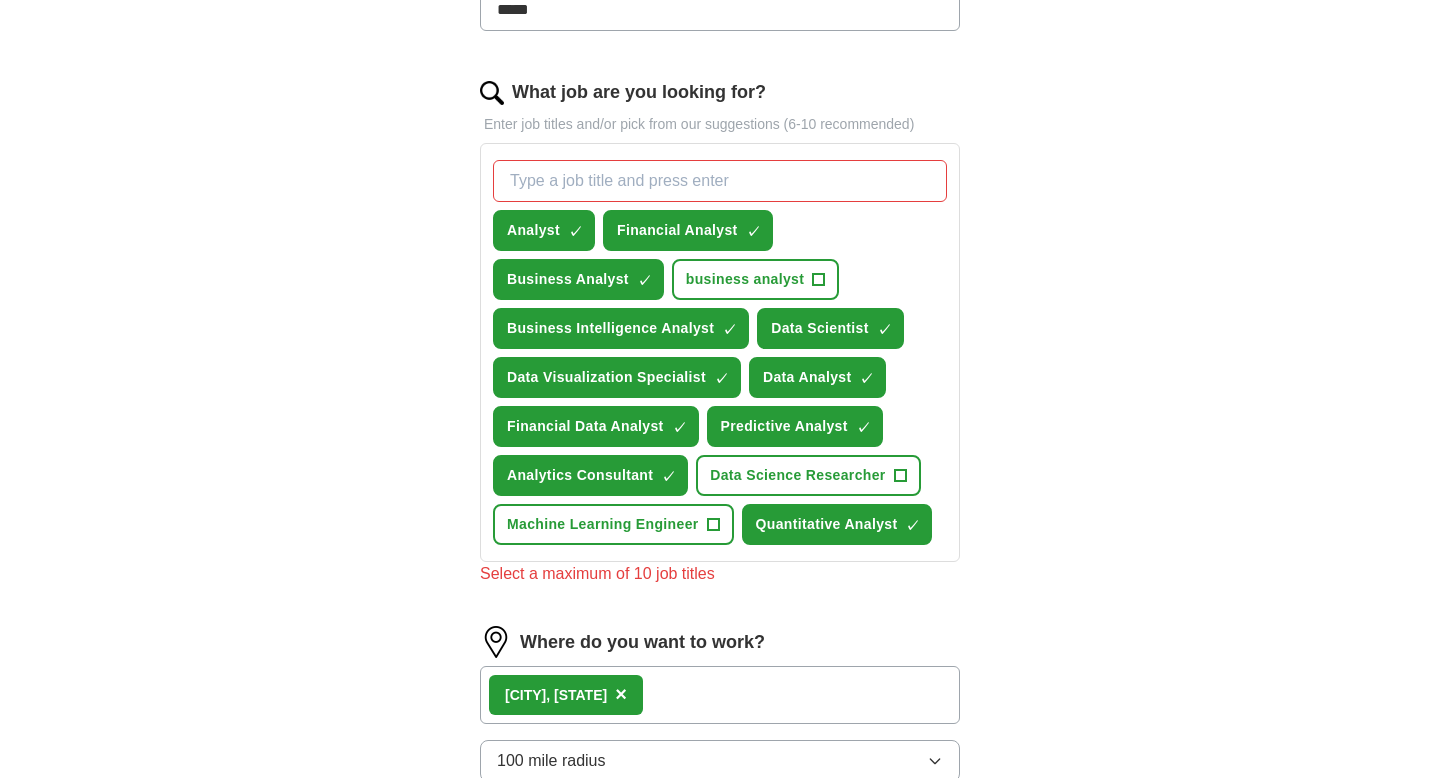 click on "Let  ApplyIQ  do the hard work of searching and applying for jobs. Just tell us what you're looking for, and we'll do the rest. Select a resume Parita_Patel_Data.pdf 07/28/2025, 00:03 Upload a different  resume By uploading your  resume  you agree to our   T&Cs   and   Privacy Notice . First Name ****** Last Name ***** What job are you looking for? Enter job titles and/or pick from our suggestions (6-10 recommended) Analyst ✓ × Financial Analyst ✓ × Business Analyst ✓ × business analyst + Business Intelligence Analyst ✓ × Data Scientist ✓ × Data Visualization Specialist ✓ × Data Analyst ✓ × Financial Data Analyst ✓ × Predictive Analyst ✓ × Analytics Consultant ✓ × Data Science Researcher + Machine Learning Engineer + Quantitative Analyst ✓ × Select a maximum of 10 job titles Where do you want to work? Boston, MA × 100 mile radius What's your minimum salary? At least  $ -   per year $ 0 k $ 150 k+ Update ApplyIQ settings Go to dashboard" at bounding box center [720, 376] 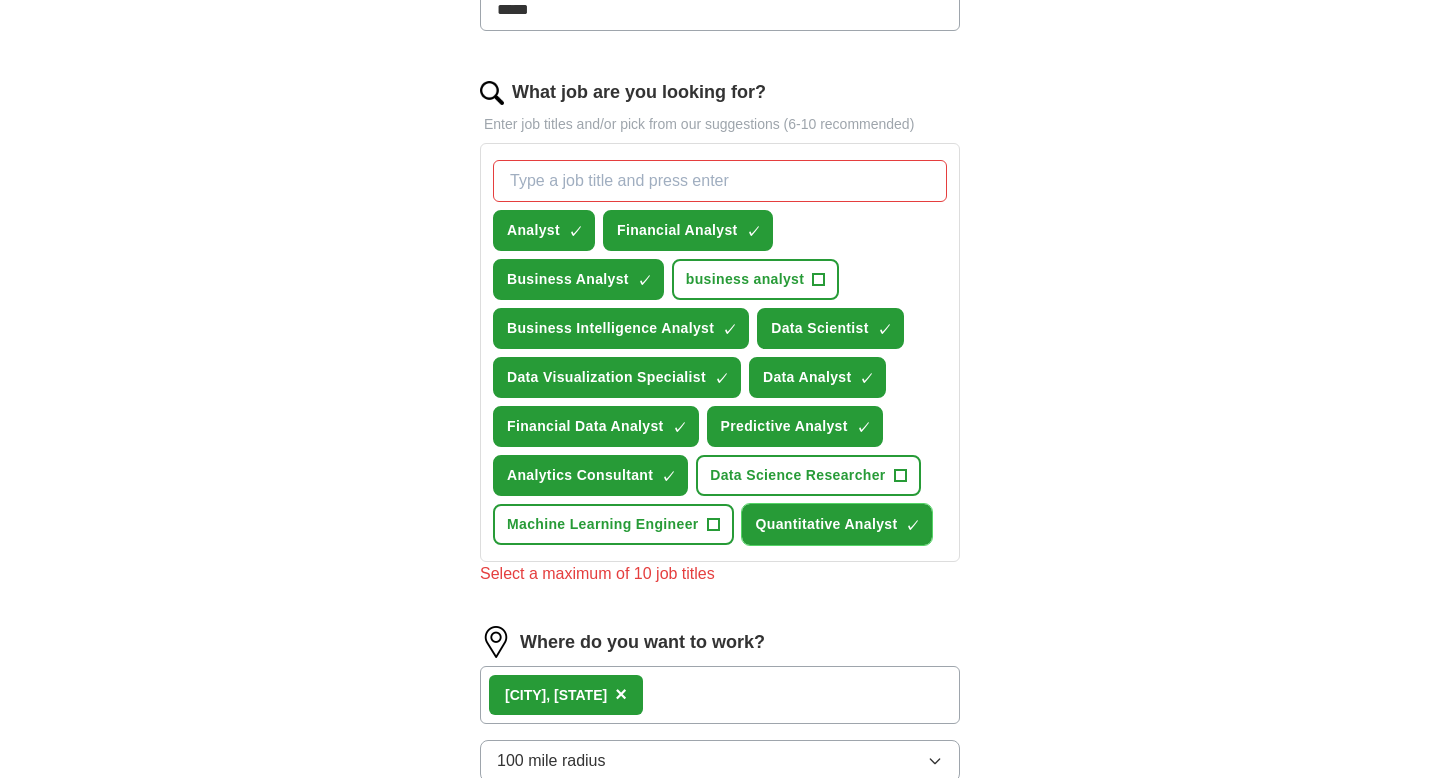 click on "Quantitative Analyst" at bounding box center [827, 524] 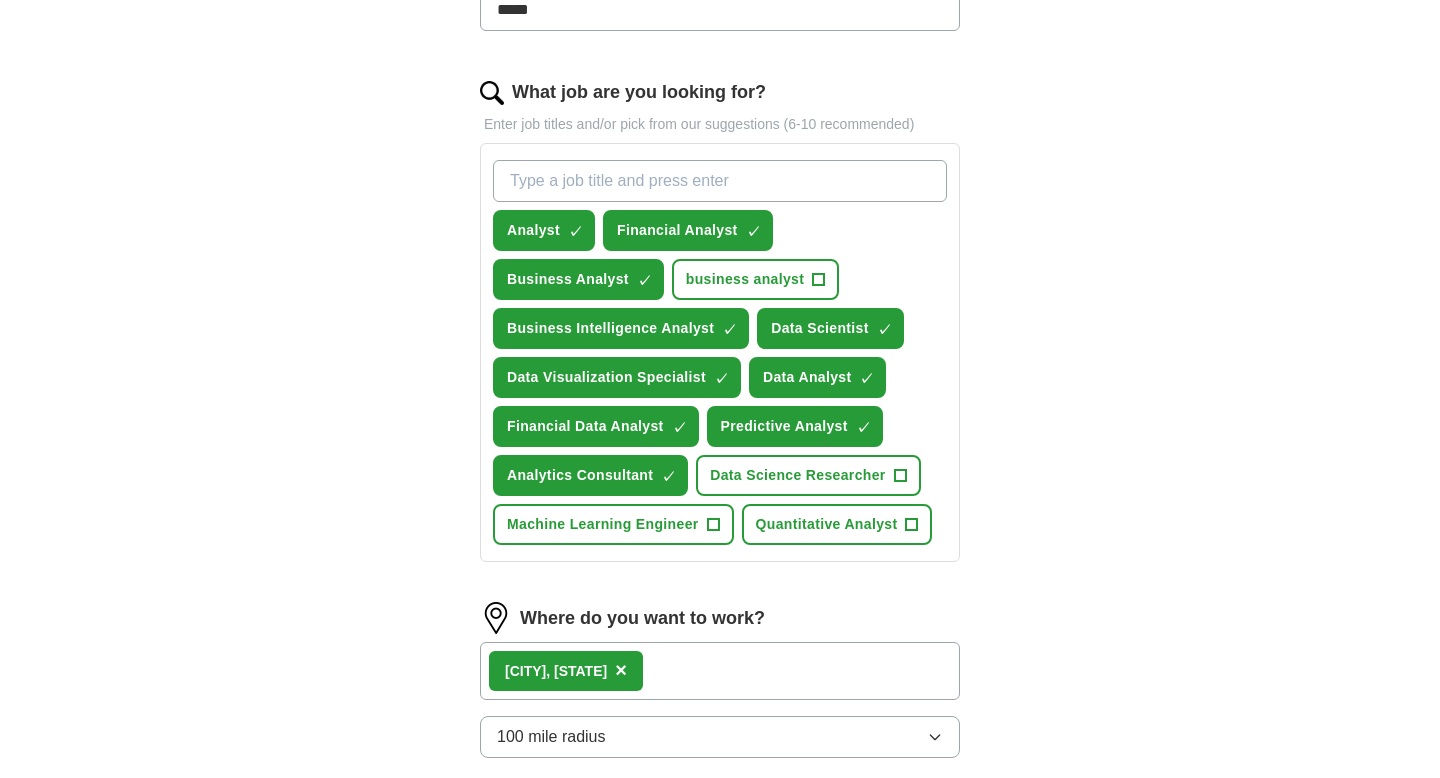 click on "Let  ApplyIQ  do the hard work of searching and applying for jobs. Just tell us what you're looking for, and we'll do the rest. Select a resume Parita_Patel_Data.pdf 07/28/2025, 00:03 Upload a different  resume By uploading your  resume  you agree to our   T&Cs   and   Privacy Notice . First Name ****** Last Name ***** What job are you looking for? Enter job titles and/or pick from our suggestions (6-10 recommended) Analyst ✓ × Financial Analyst ✓ × Business Analyst ✓ × business analyst + Business Intelligence Analyst ✓ × Data Scientist ✓ × Data Visualization Specialist ✓ × Data Analyst ✓ × Financial Data Analyst ✓ × Predictive Analyst ✓ × Analytics Consultant ✓ × Data Science Researcher + Machine Learning Engineer + Quantitative Analyst + Where do you want to work? Boston, MA × 100 mile radius What's your minimum salary? At least  $ -   per year $ 0 k $ 150 k+ Update ApplyIQ settings Go to dashboard" at bounding box center (720, 364) 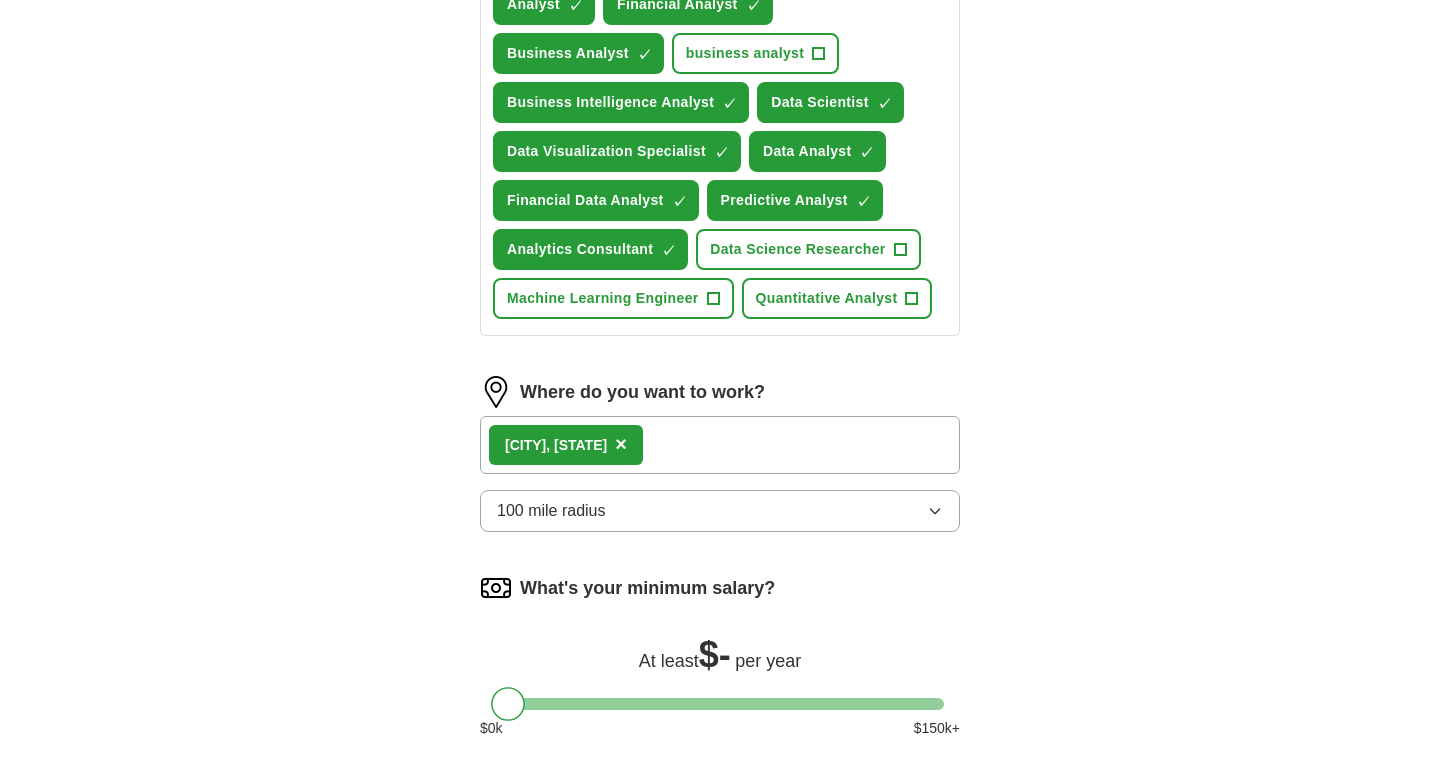 scroll, scrollTop: 1166, scrollLeft: 0, axis: vertical 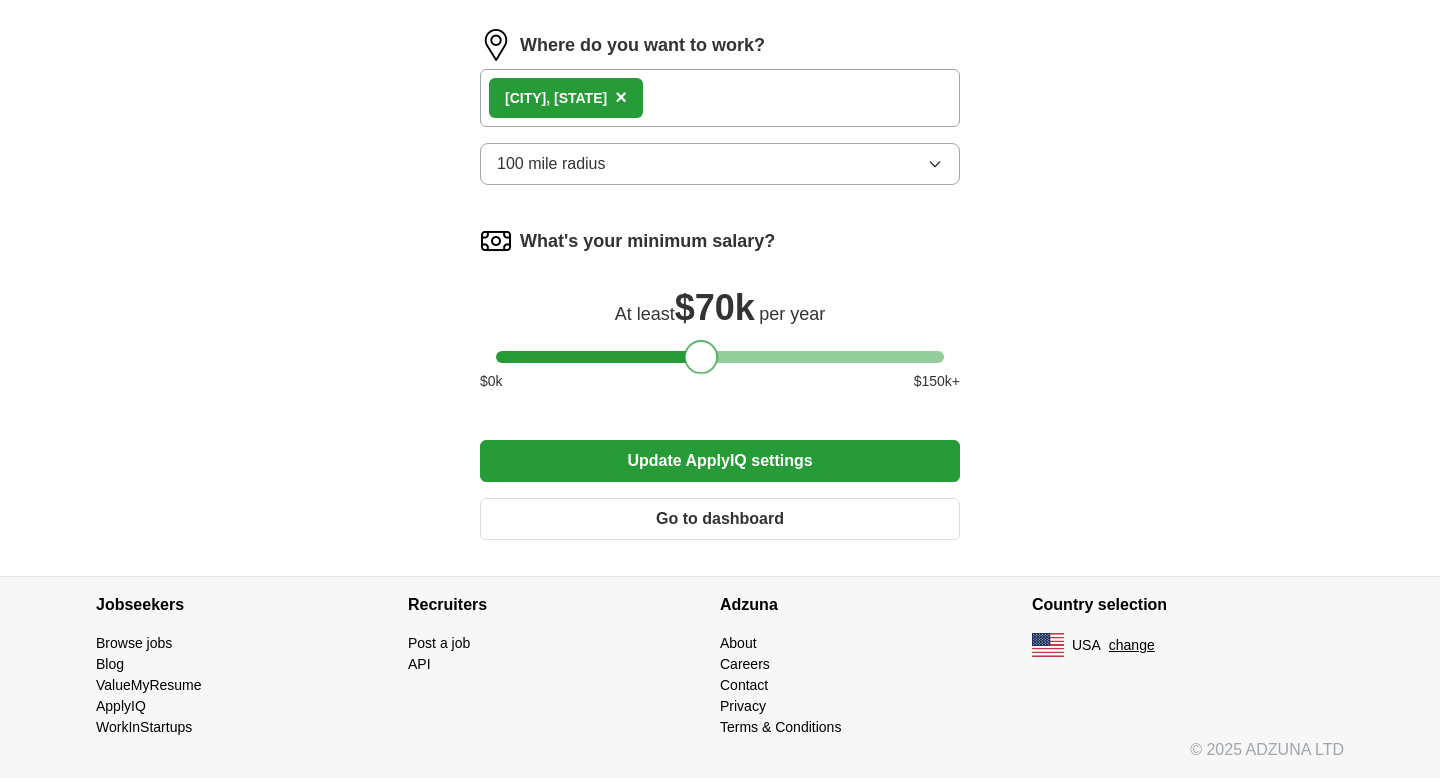 drag, startPoint x: 506, startPoint y: 364, endPoint x: 700, endPoint y: 369, distance: 194.06442 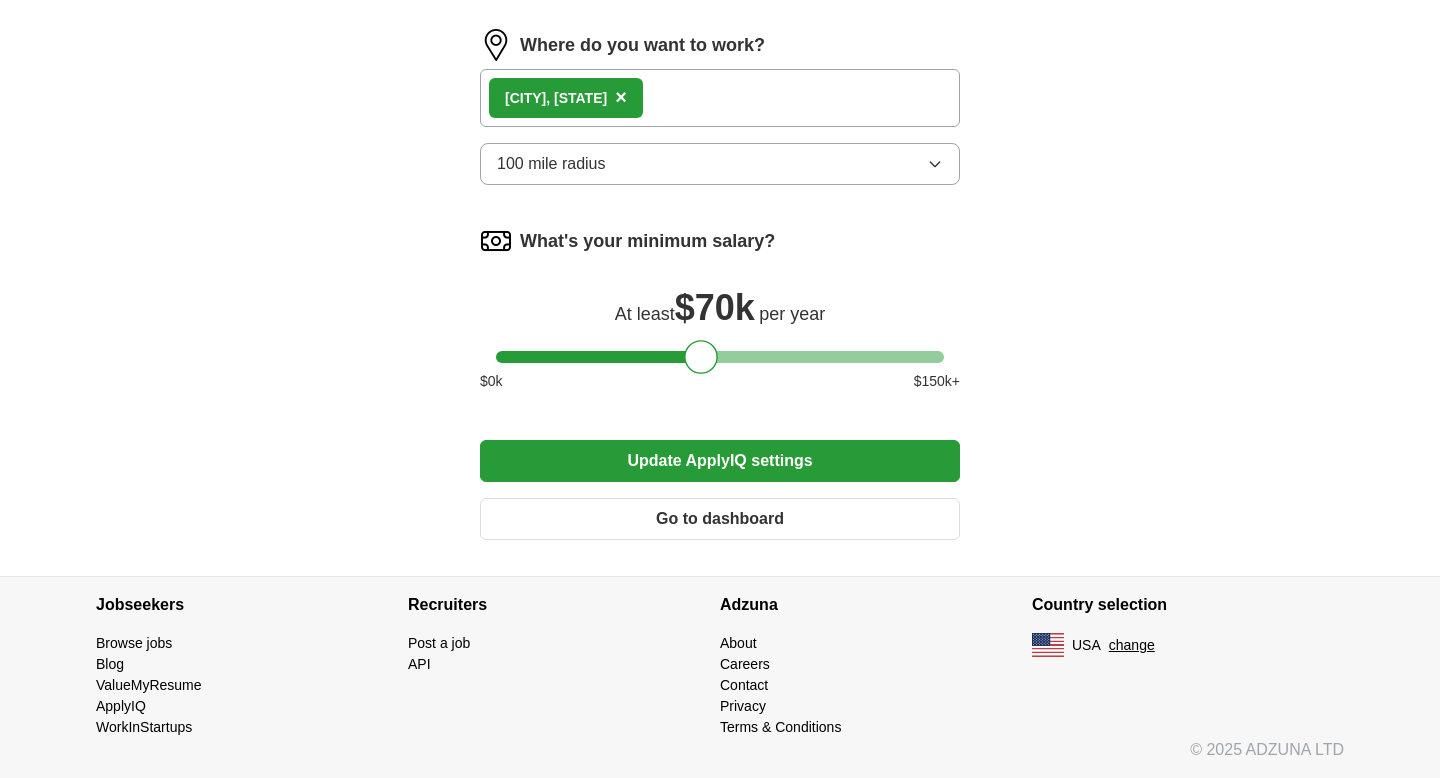 click on "Update ApplyIQ settings" at bounding box center (720, 461) 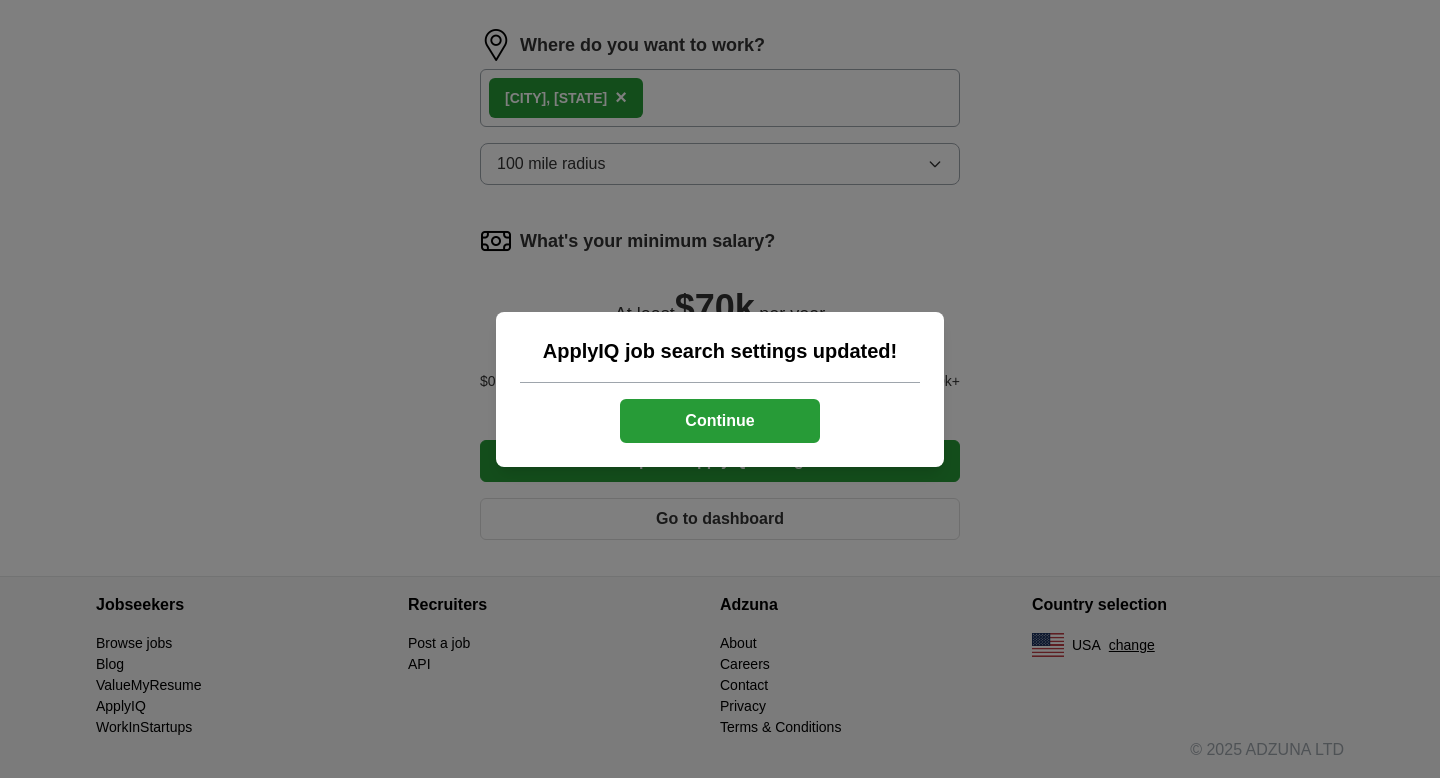 click on "Continue" at bounding box center (720, 421) 